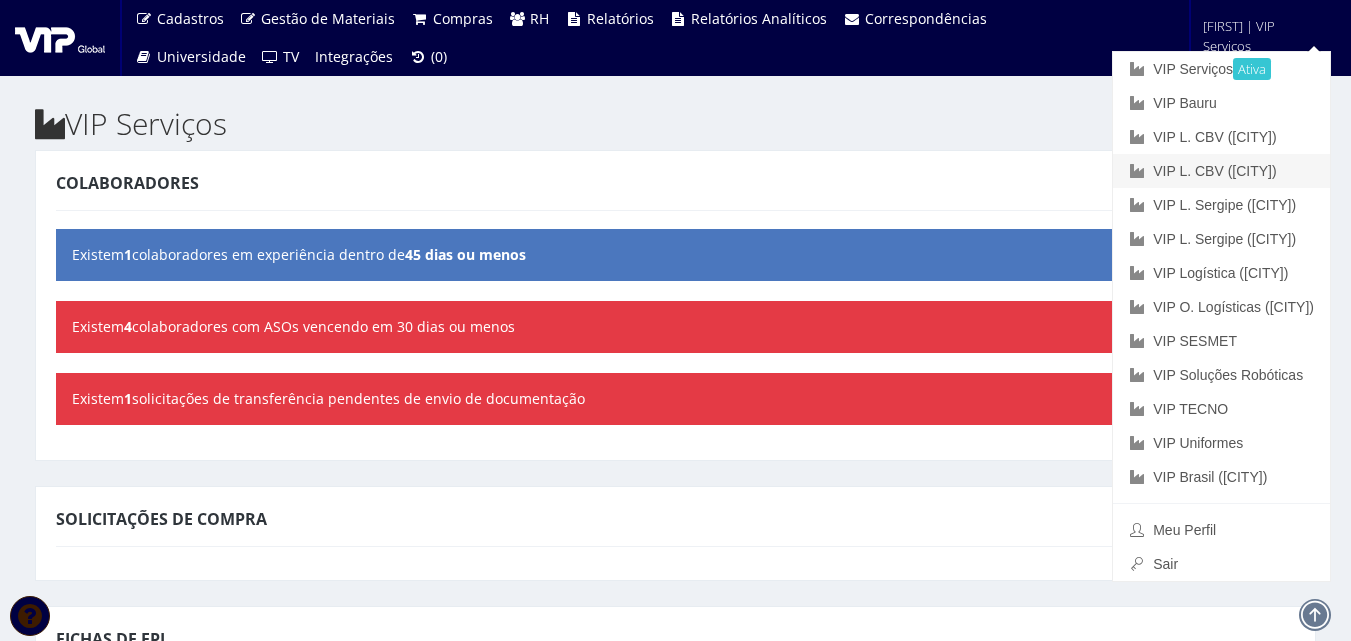 scroll, scrollTop: 0, scrollLeft: 0, axis: both 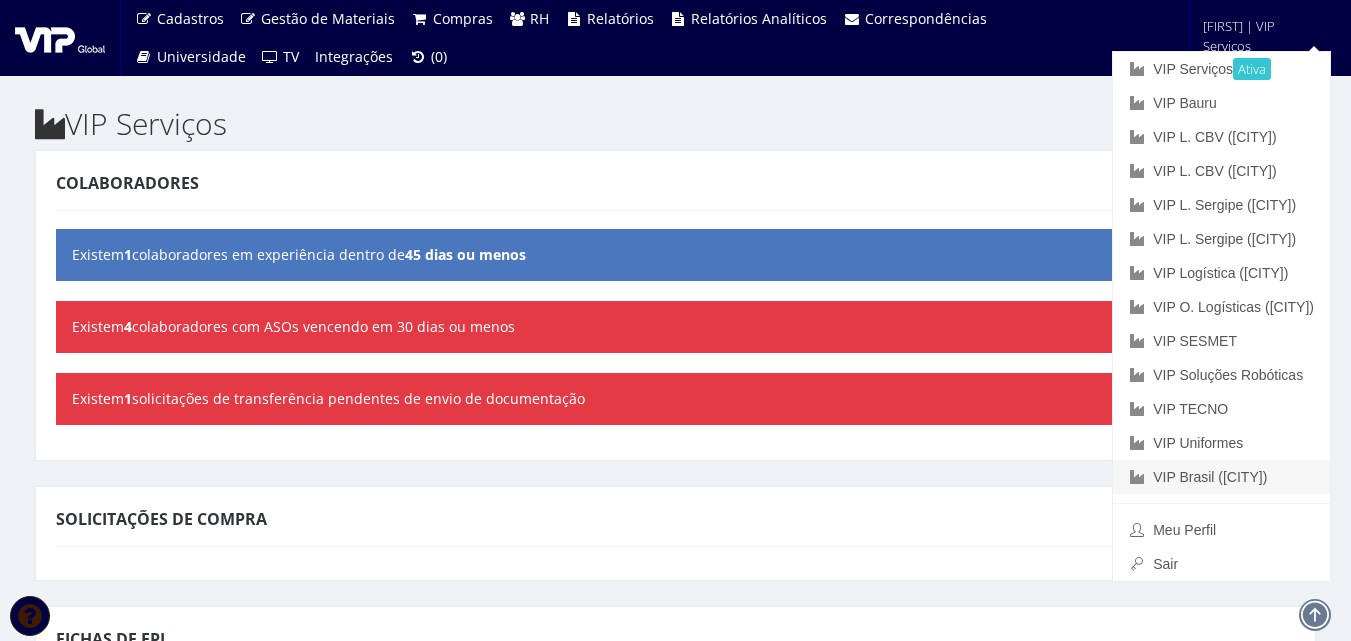 click on "VIP Brasil ([CITY])" at bounding box center [1221, 477] 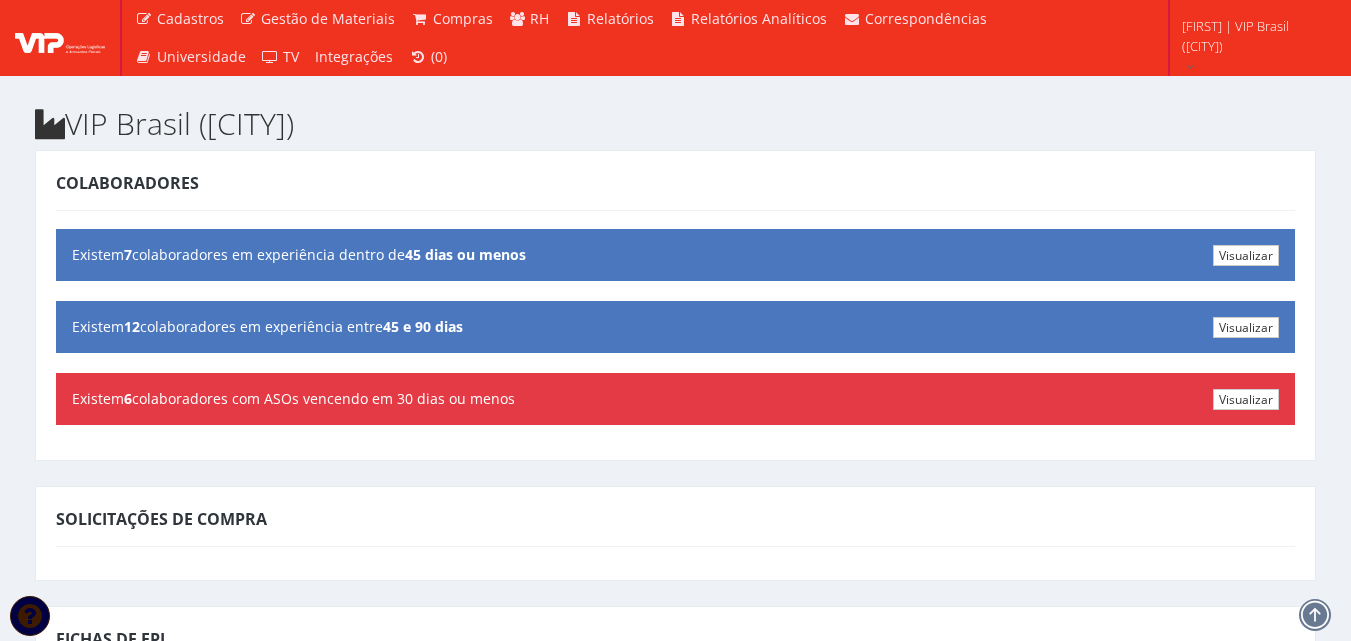 scroll, scrollTop: 0, scrollLeft: 0, axis: both 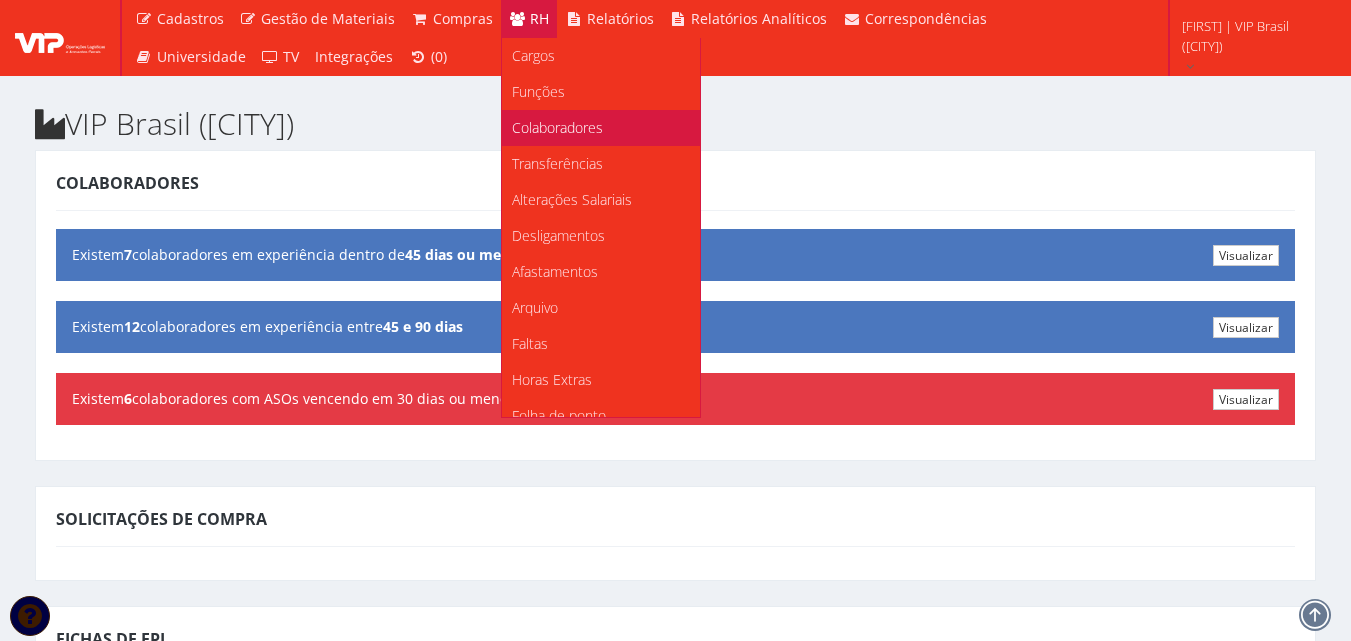 click on "Colaboradores" at bounding box center (601, 128) 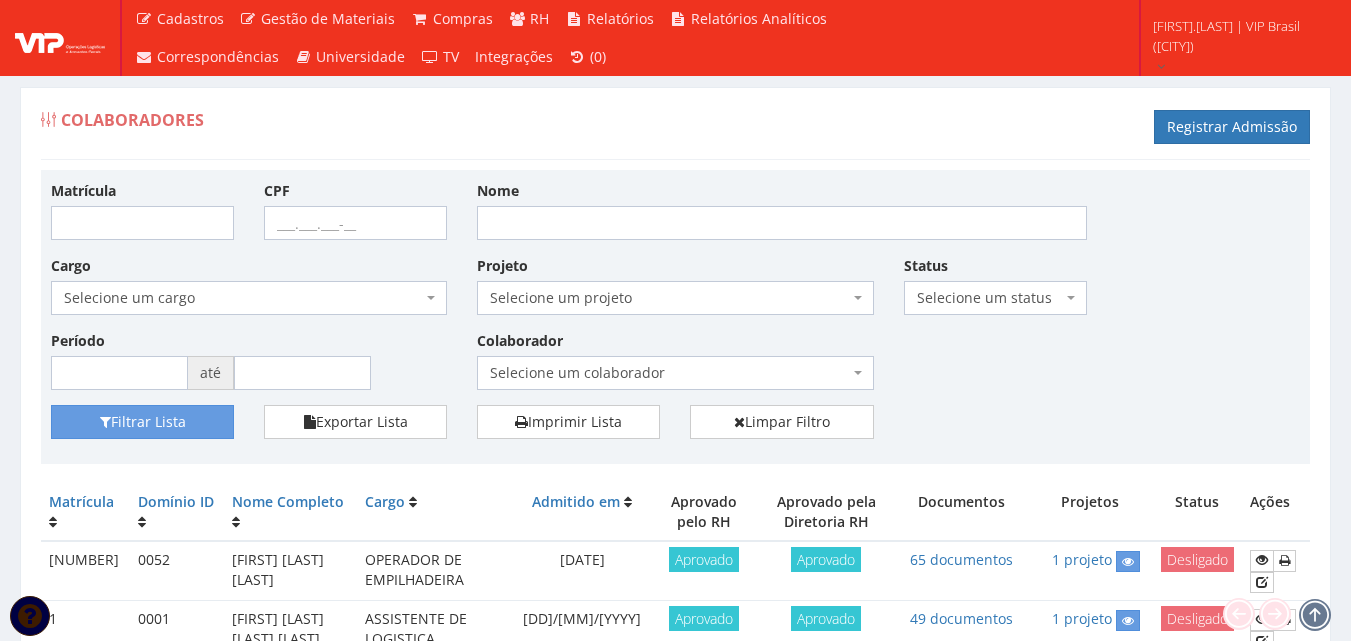 scroll, scrollTop: 0, scrollLeft: 0, axis: both 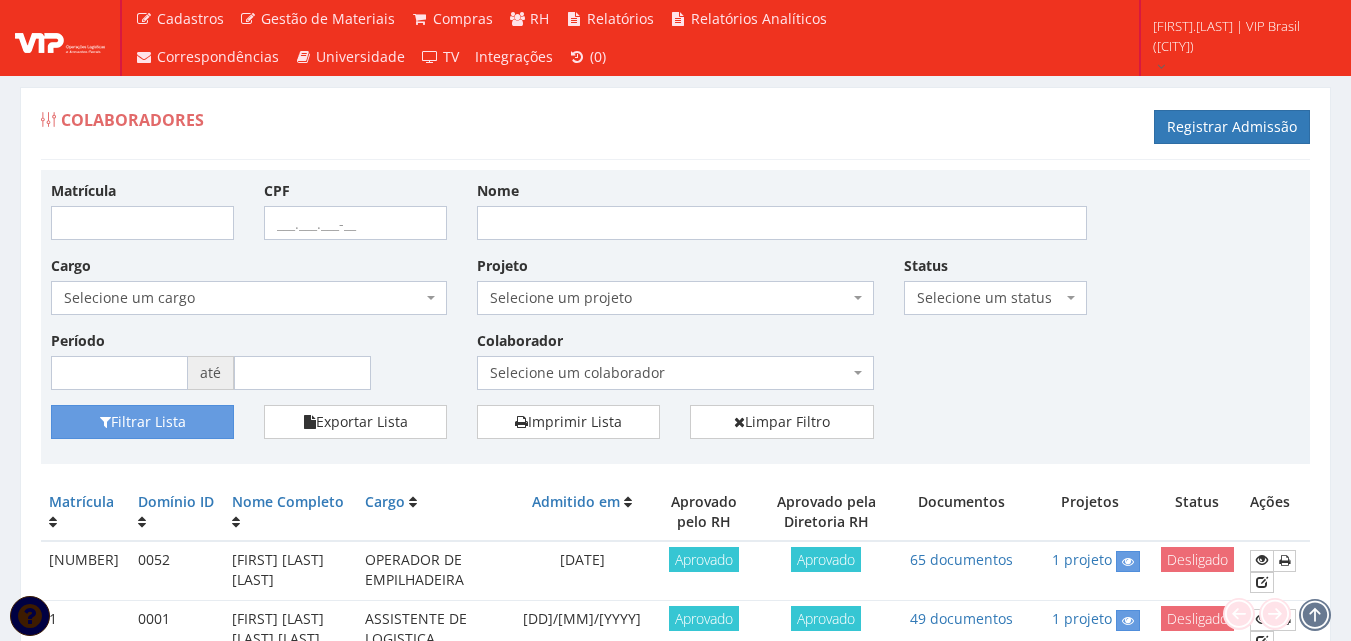 click on "Selecione um colaborador" at bounding box center (669, 373) 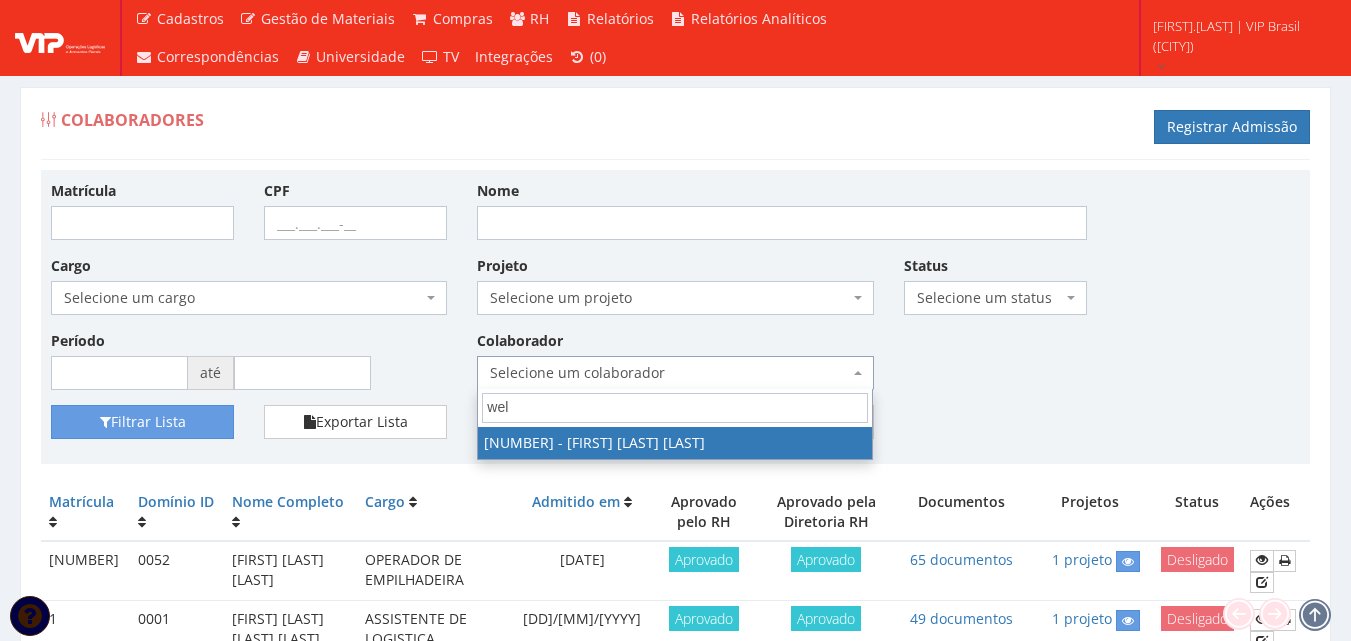 type on "[FIRST]" 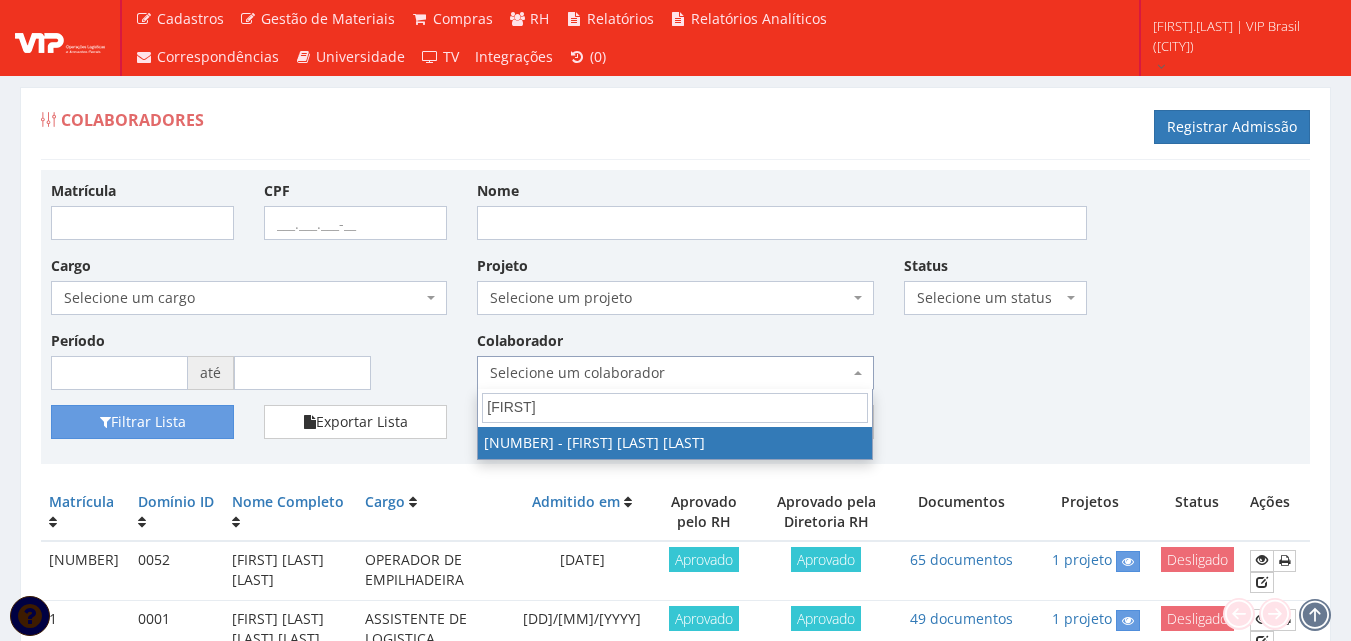 select on "[NUMBER]" 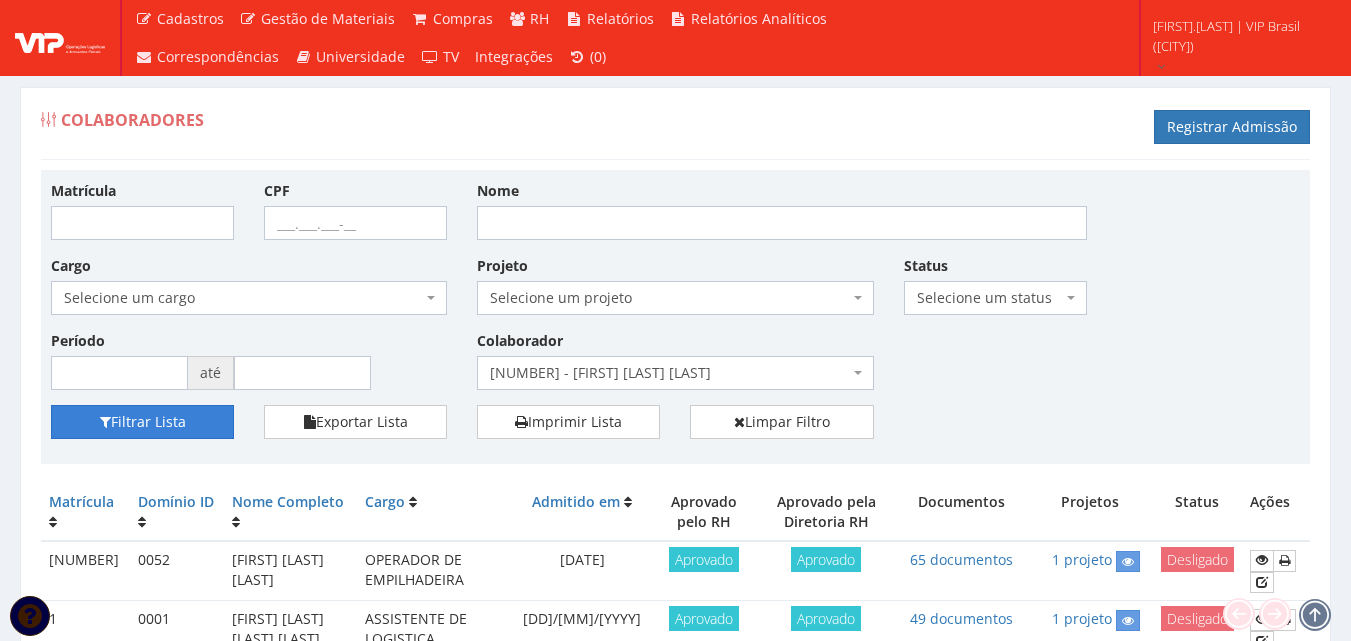 click on "Filtrar Lista" at bounding box center (142, 422) 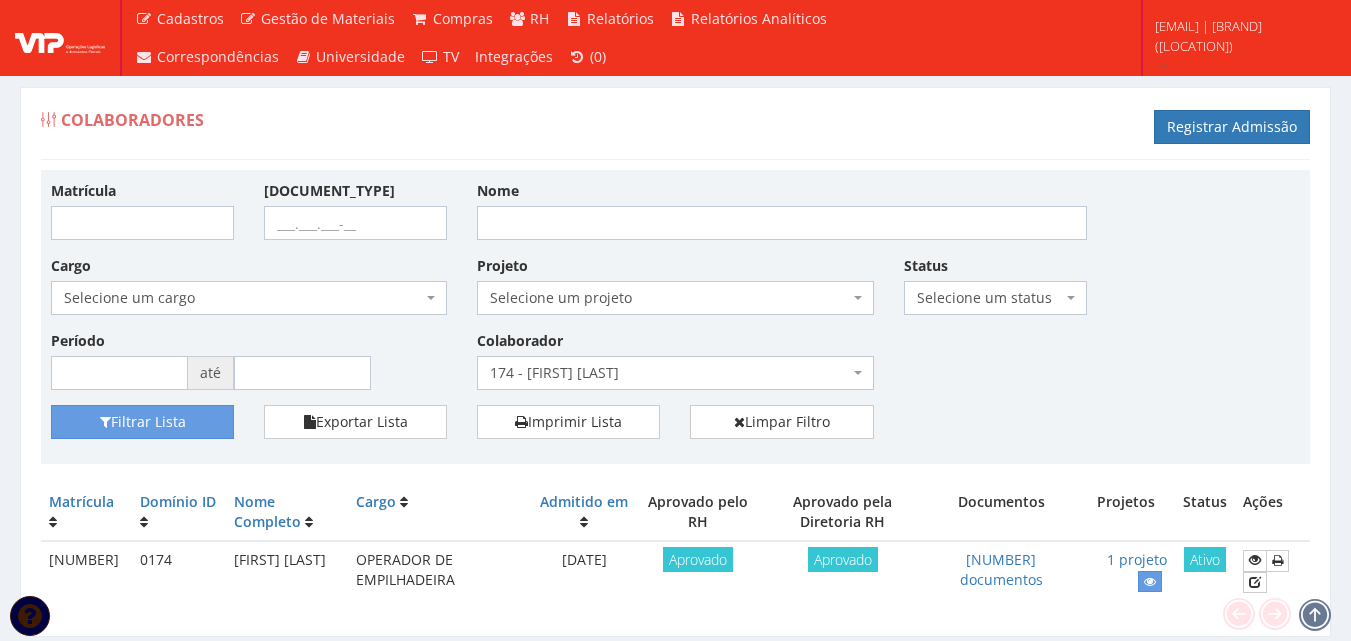 scroll, scrollTop: 0, scrollLeft: 0, axis: both 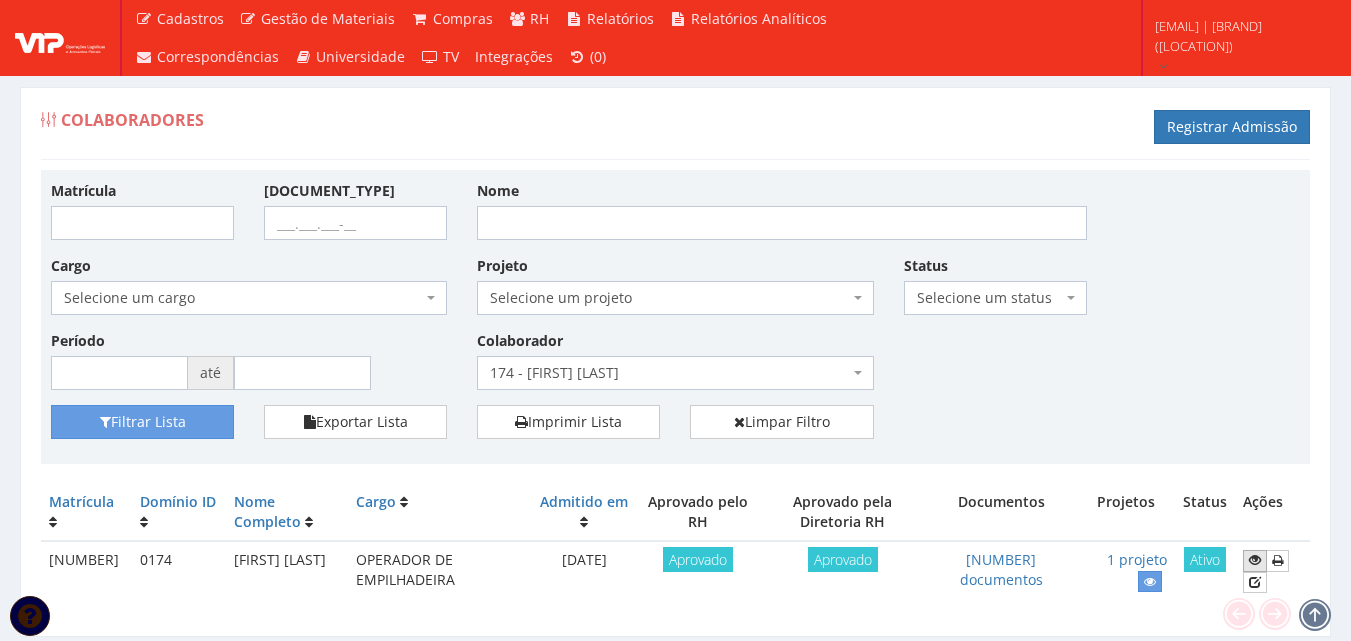 click at bounding box center [1255, 560] 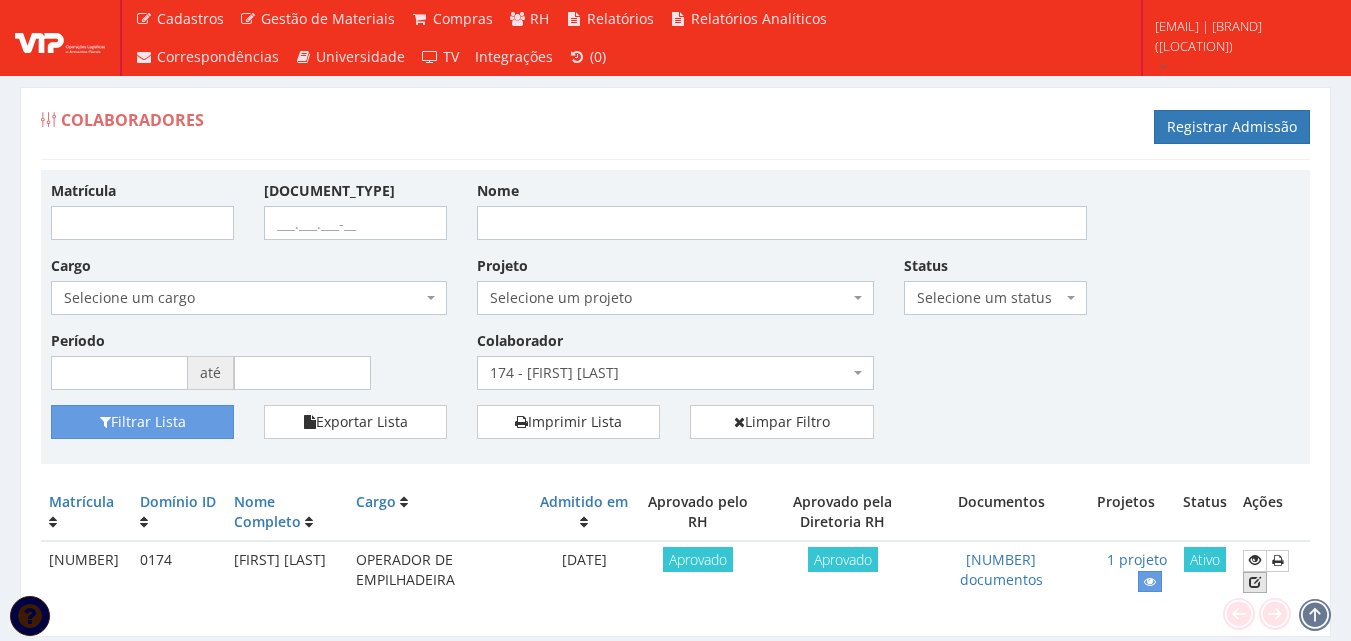 click at bounding box center [1255, 582] 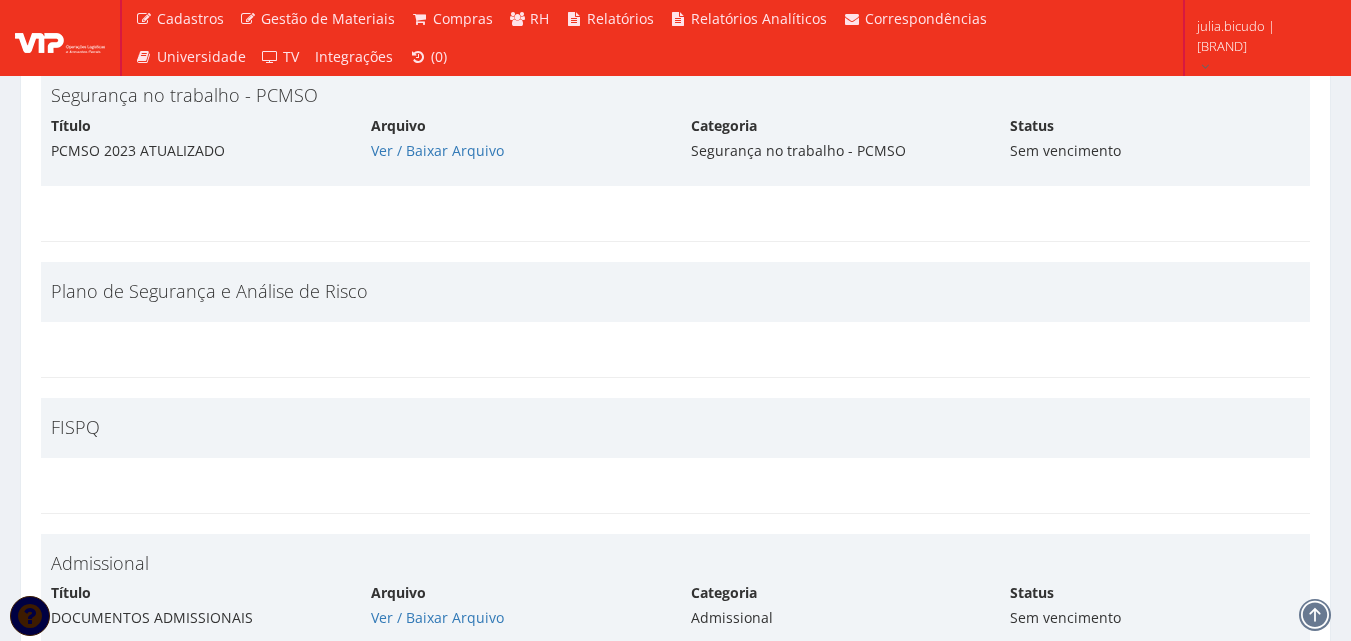 scroll, scrollTop: 3900, scrollLeft: 0, axis: vertical 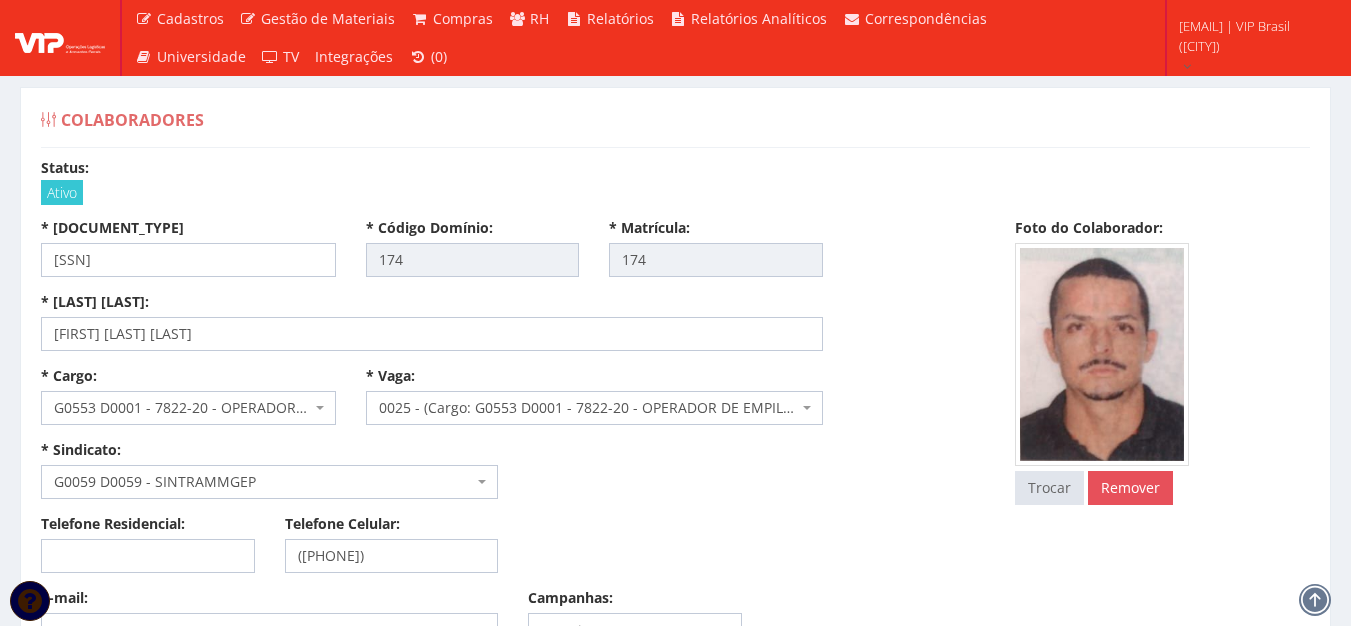 select 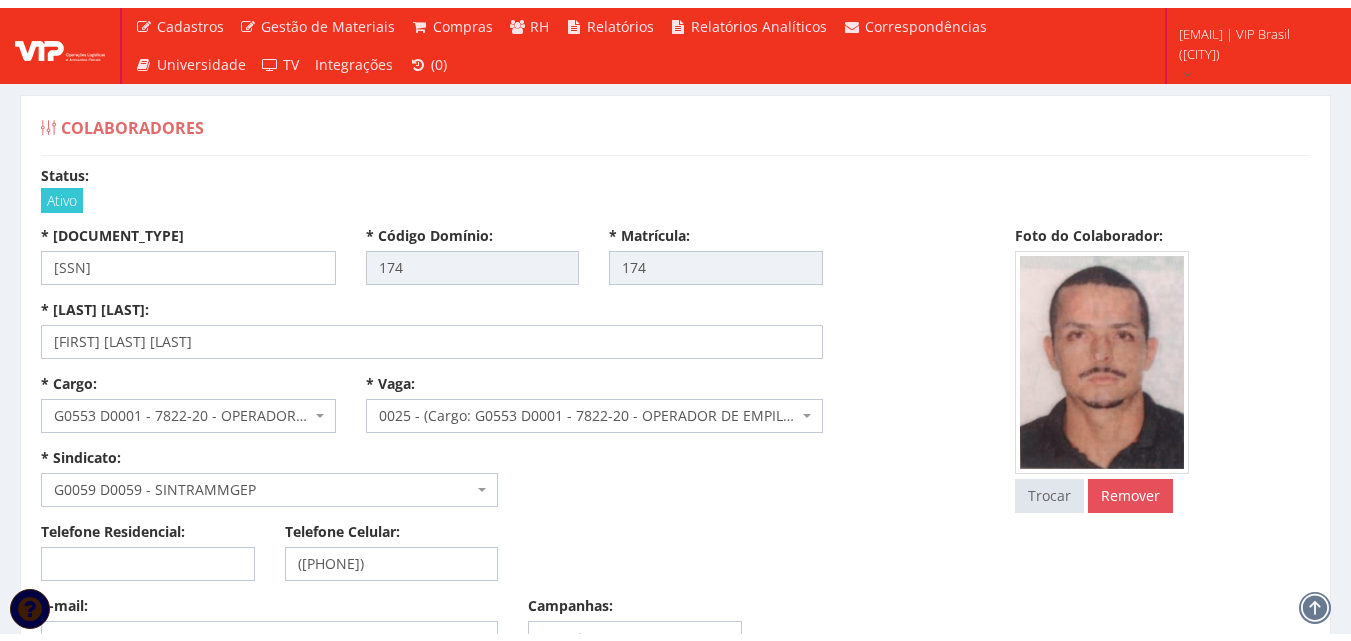 scroll, scrollTop: 0, scrollLeft: 0, axis: both 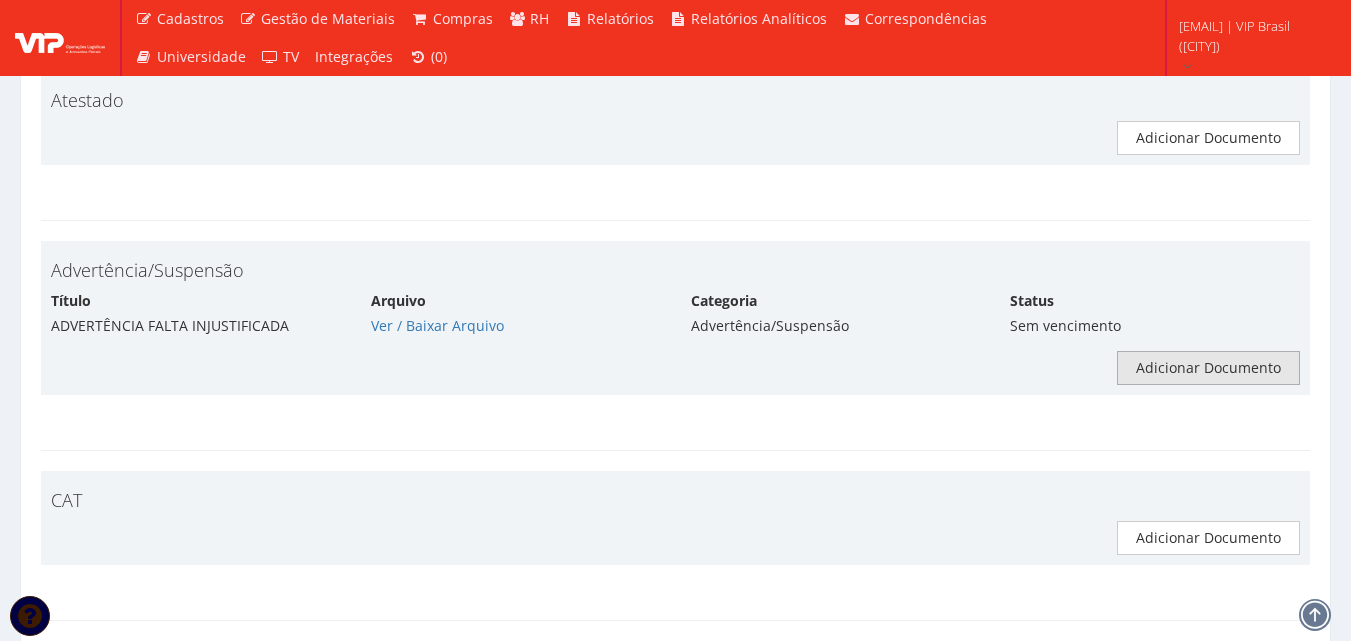 click on "Adicionar Documento" at bounding box center (1208, 368) 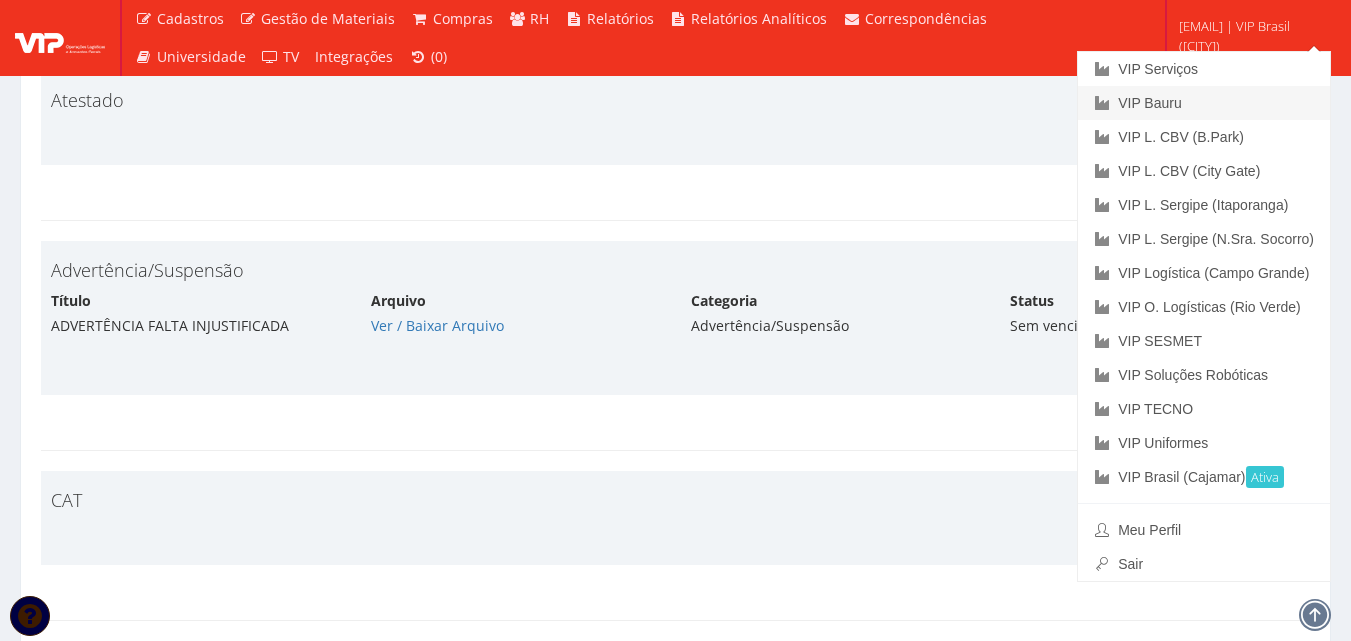 click on "VIP Bauru" at bounding box center (1204, 103) 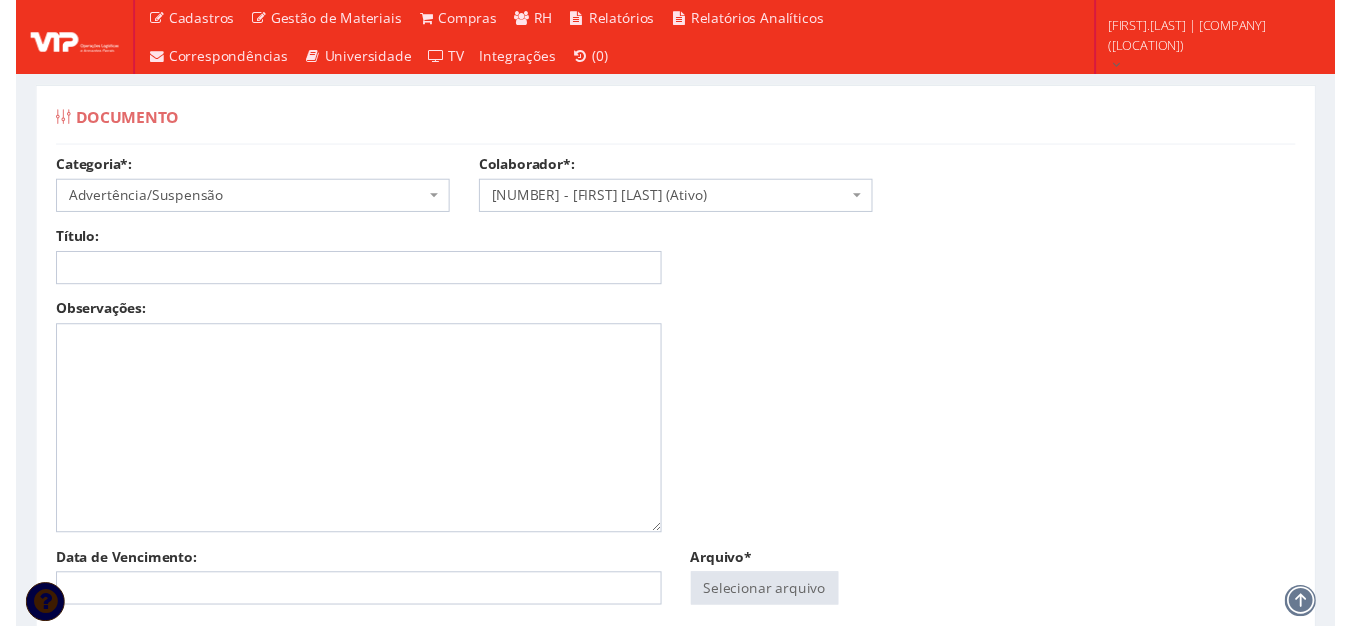 scroll, scrollTop: 0, scrollLeft: 0, axis: both 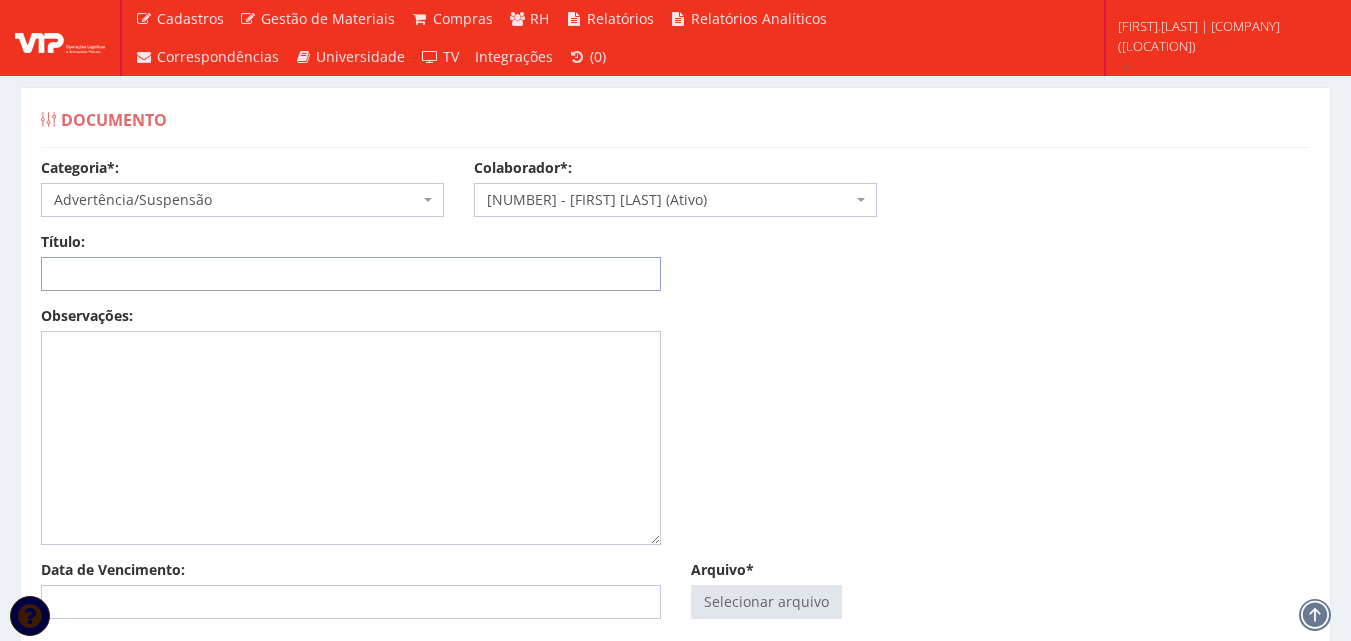 click on "Título:" at bounding box center (351, 274) 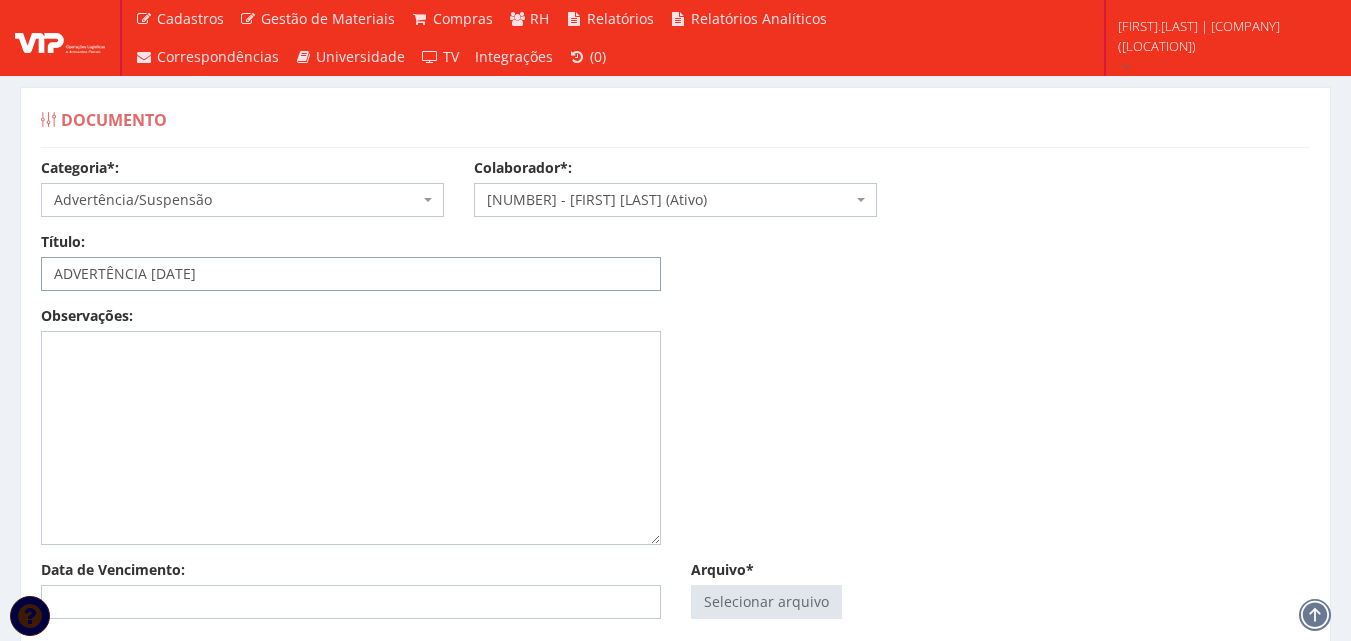 click on "ADVERTÊNCIA [DATE]" at bounding box center (351, 274) 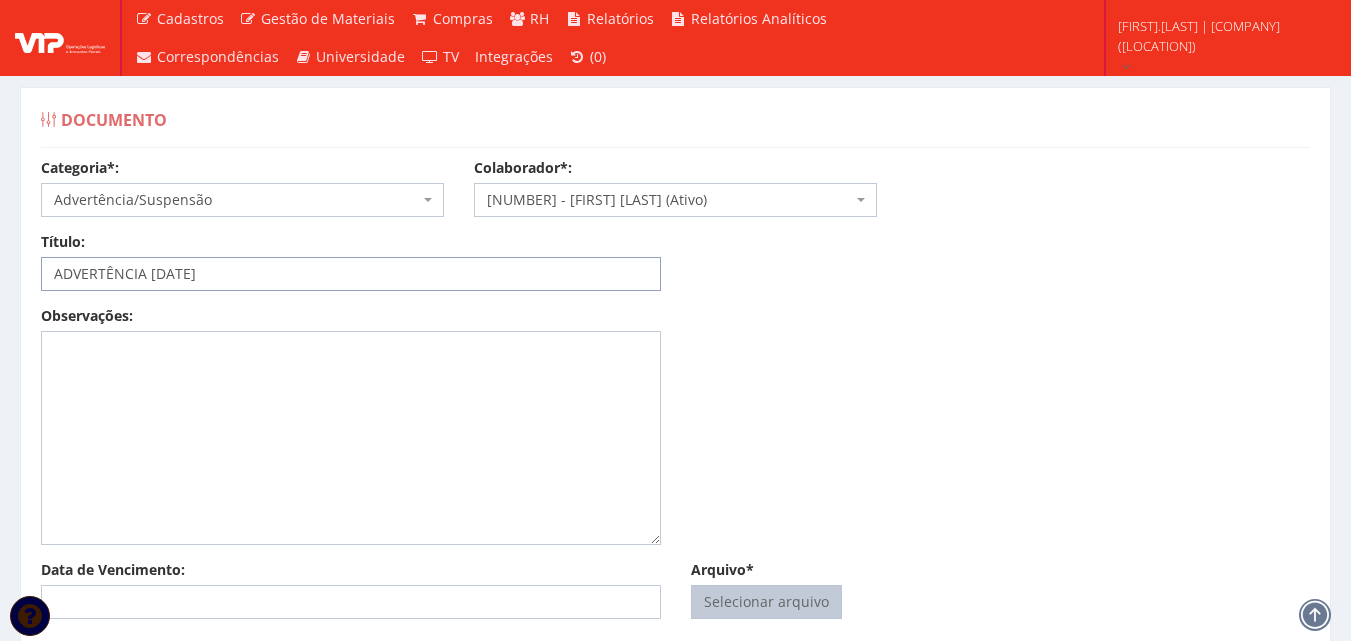 type on "ADVERTÊNCIA [DATE]" 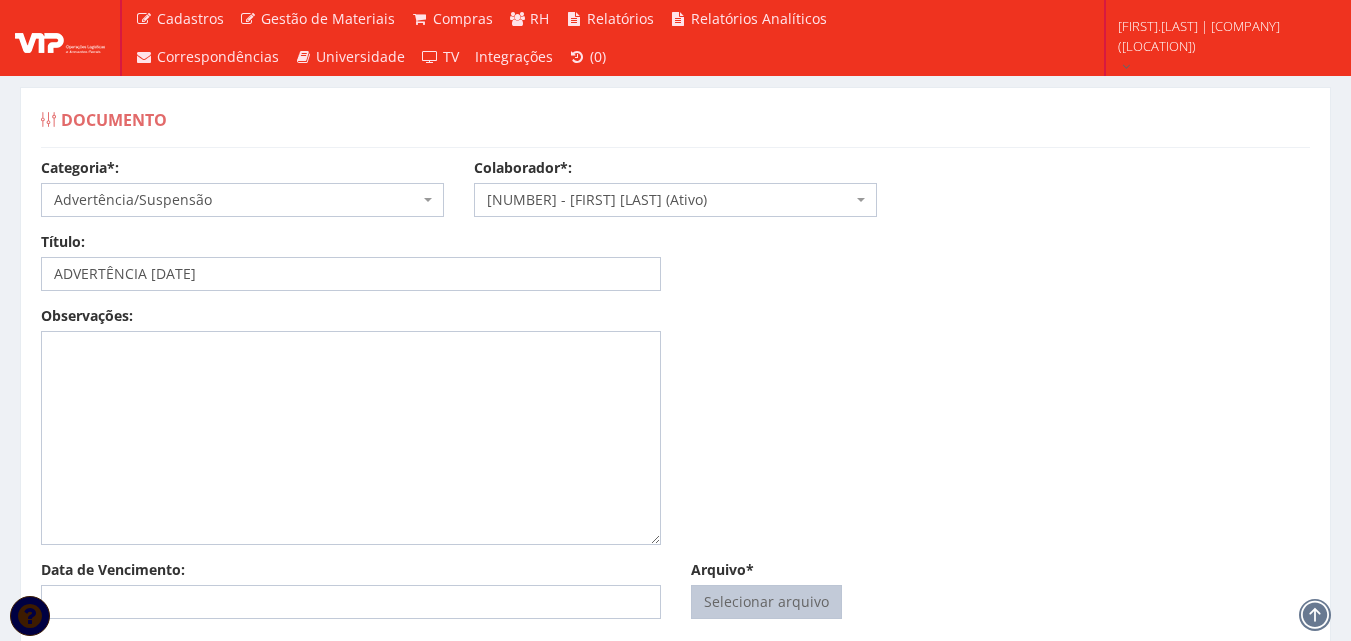 click on "Arquivo*" at bounding box center (766, 602) 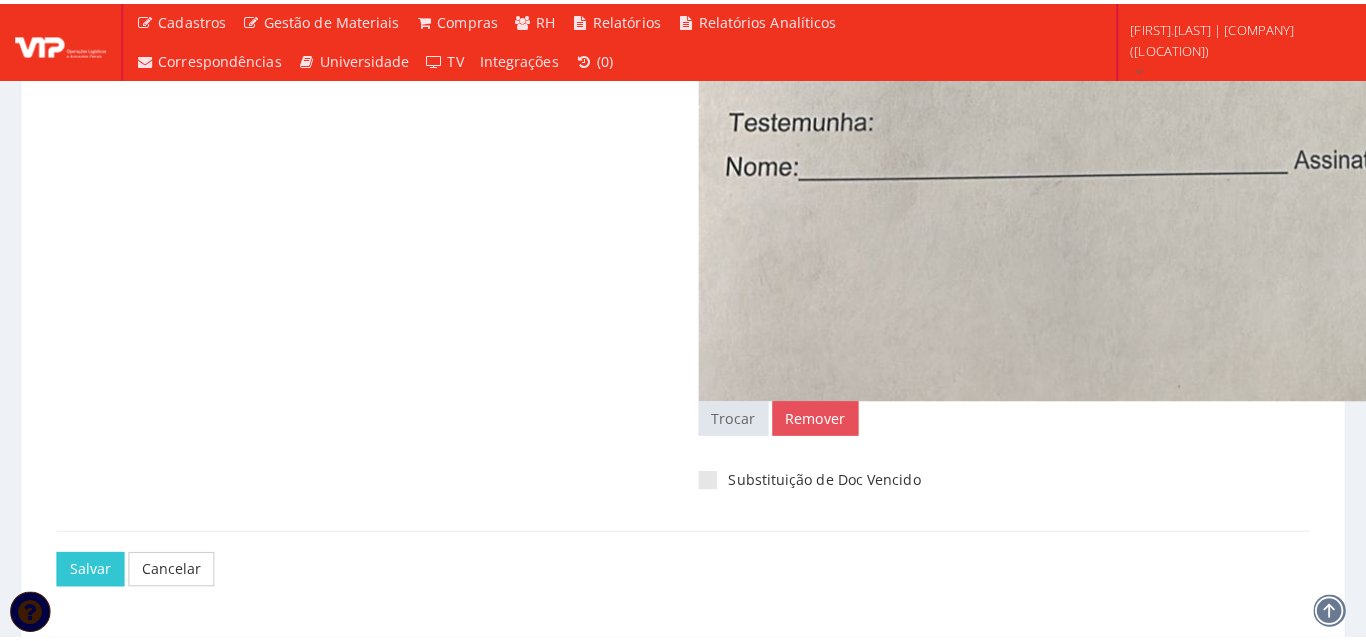 scroll, scrollTop: 1861, scrollLeft: 0, axis: vertical 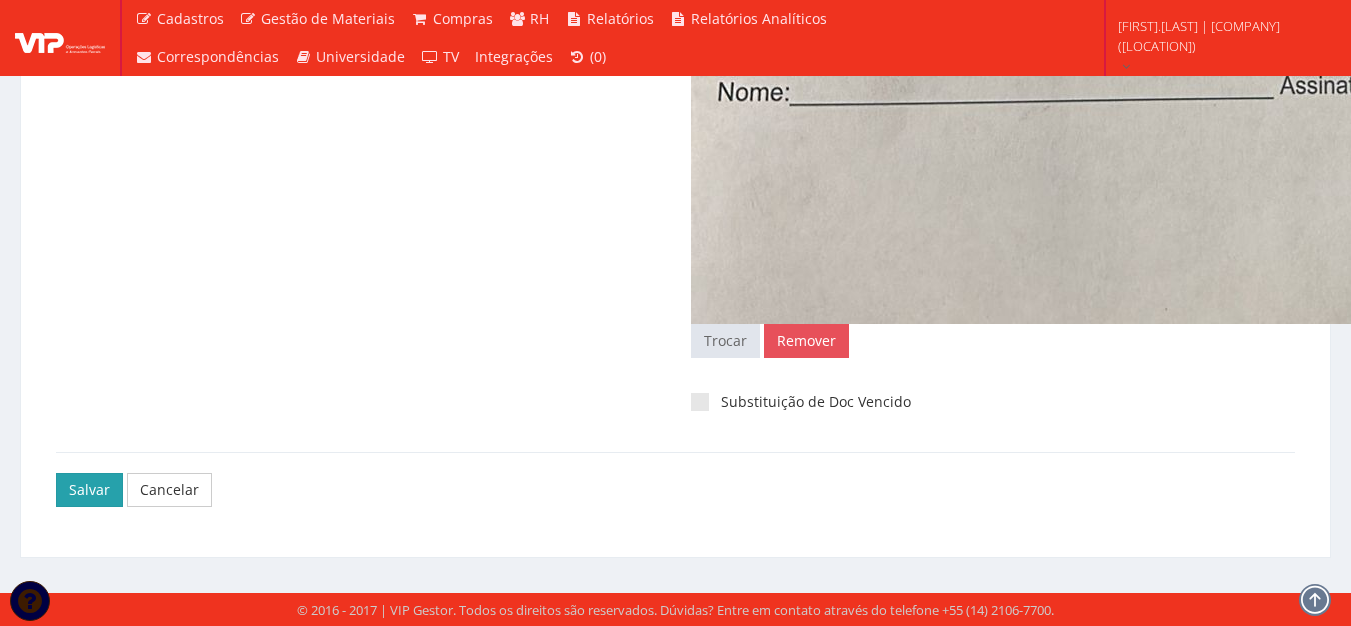 click on "Salvar" at bounding box center (89, 490) 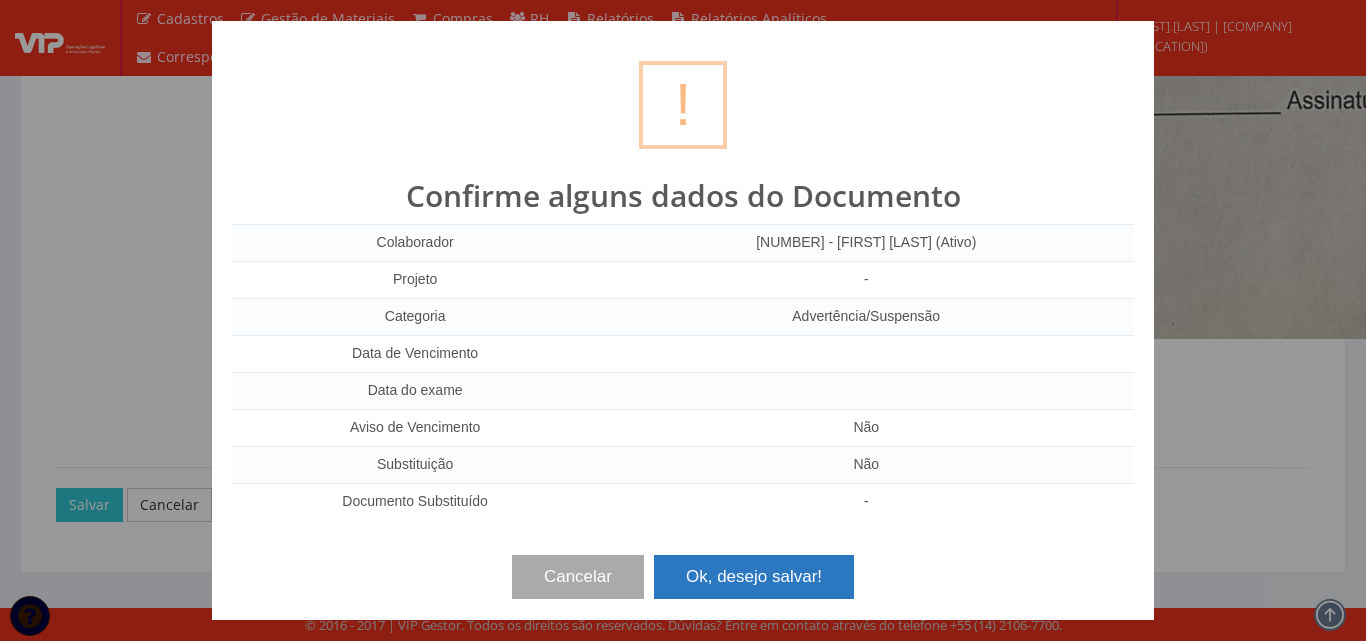 click on "Ok, desejo salvar!" at bounding box center (754, 577) 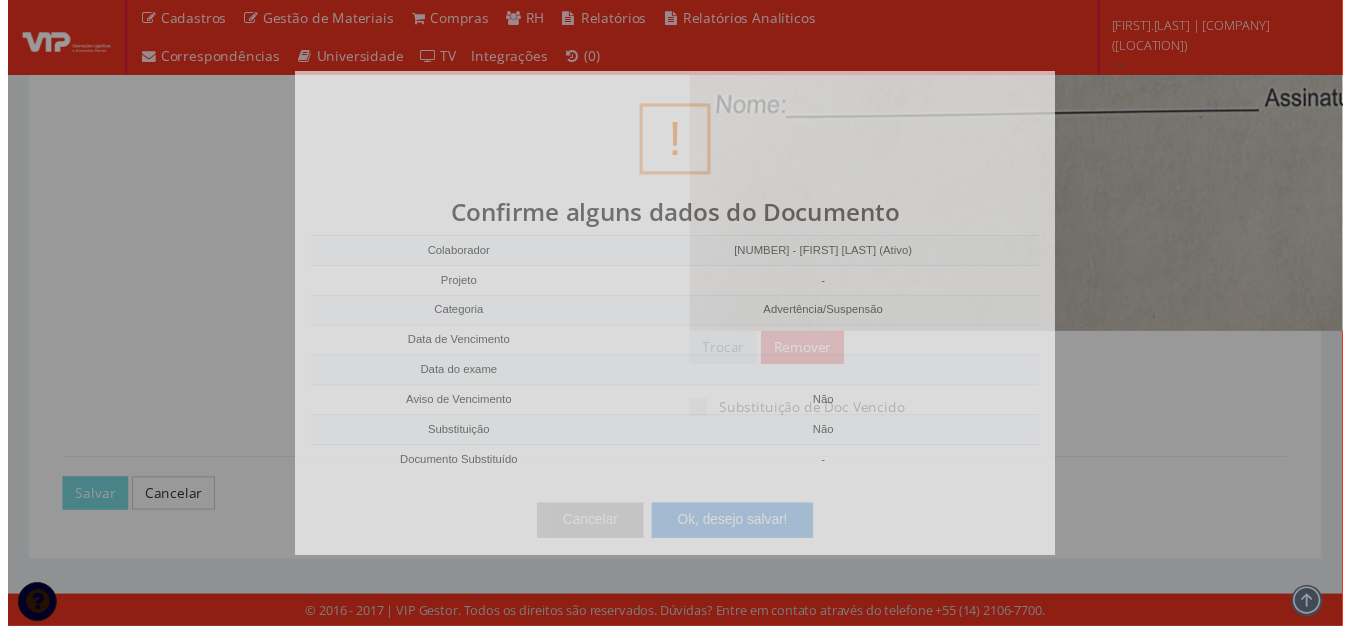 scroll, scrollTop: 1846, scrollLeft: 0, axis: vertical 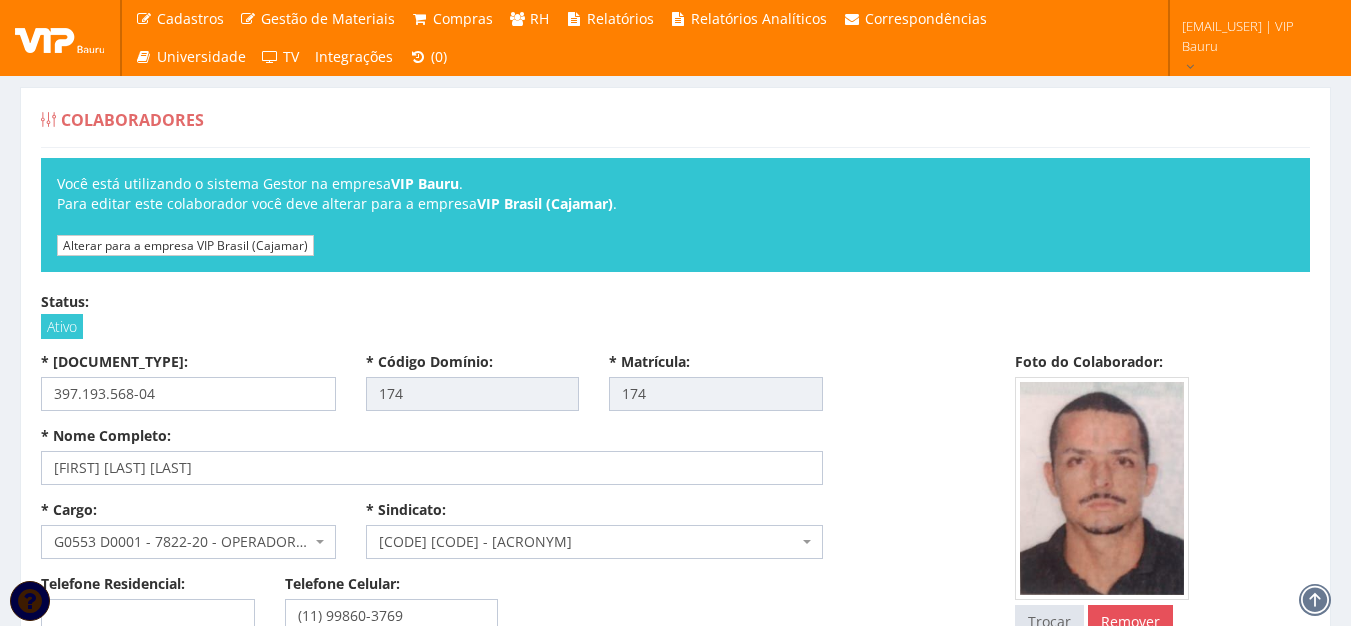 select 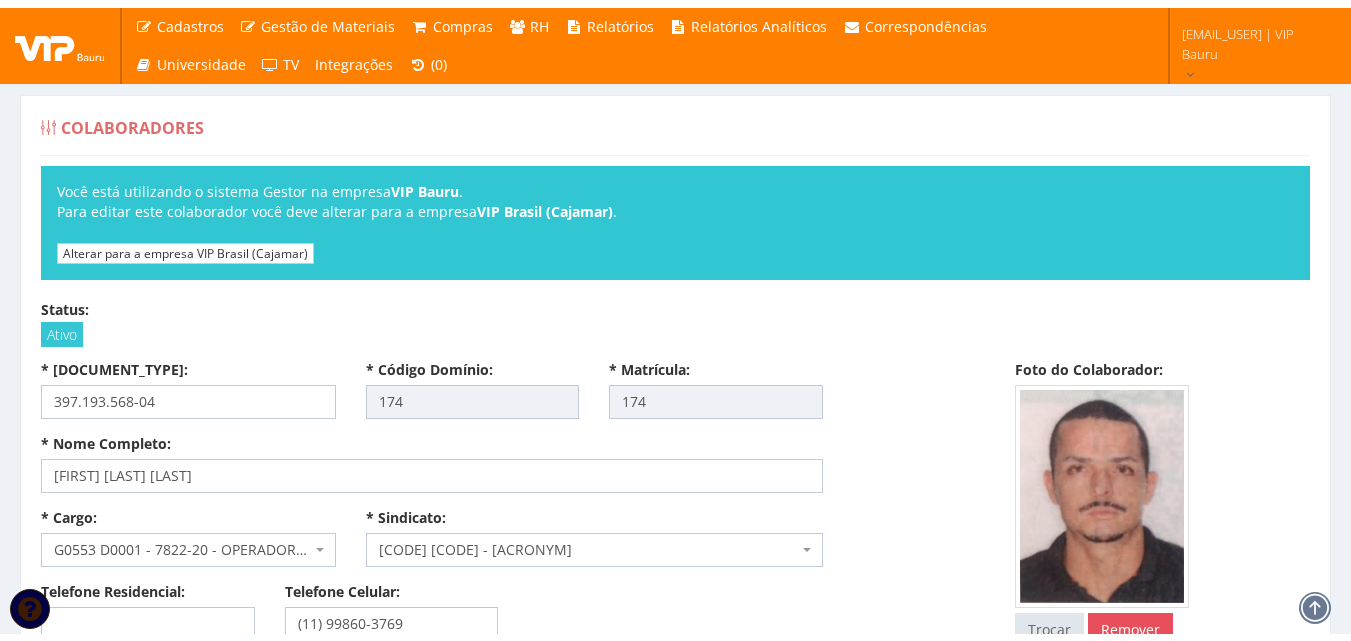 scroll, scrollTop: 0, scrollLeft: 0, axis: both 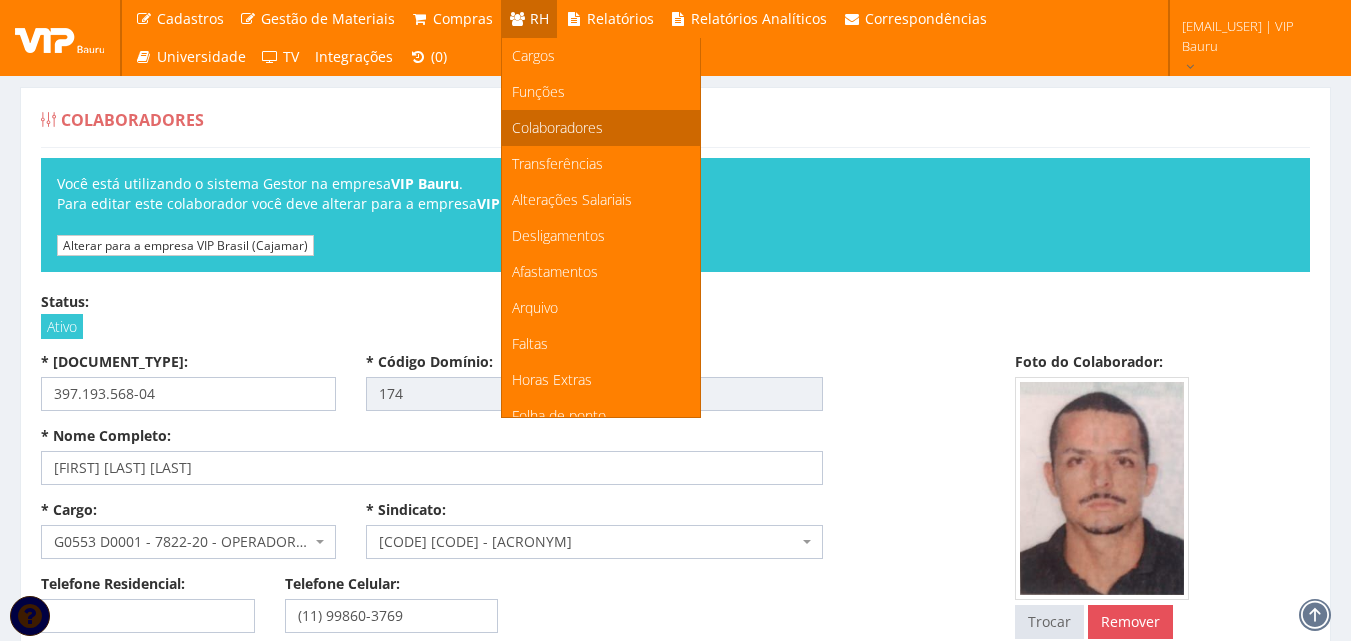 click on "Colaboradores" at bounding box center (557, 127) 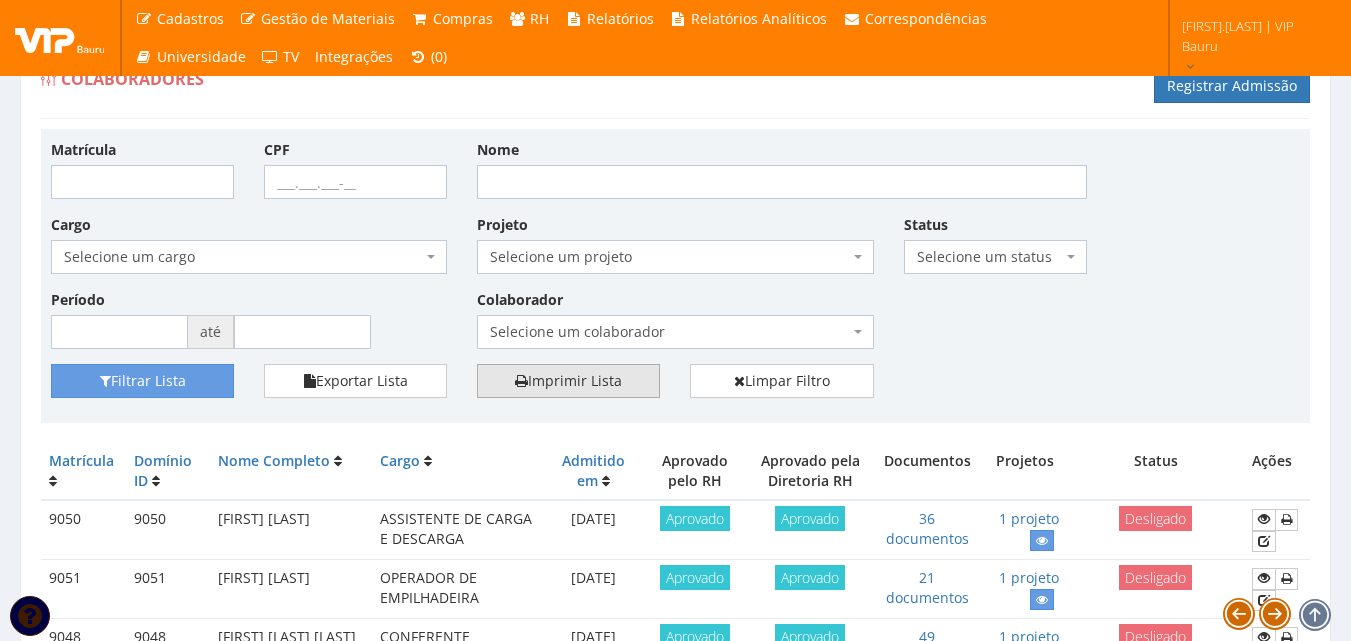 scroll, scrollTop: 100, scrollLeft: 0, axis: vertical 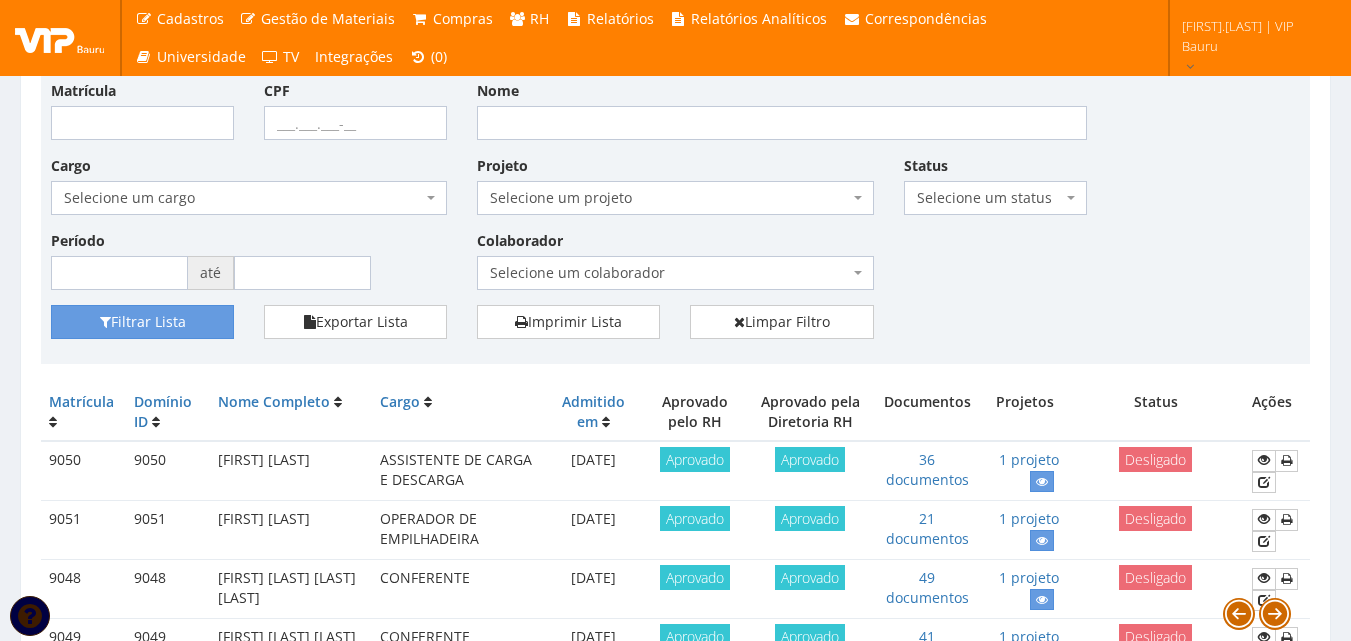 click on "Selecione um colaborador" at bounding box center (669, 273) 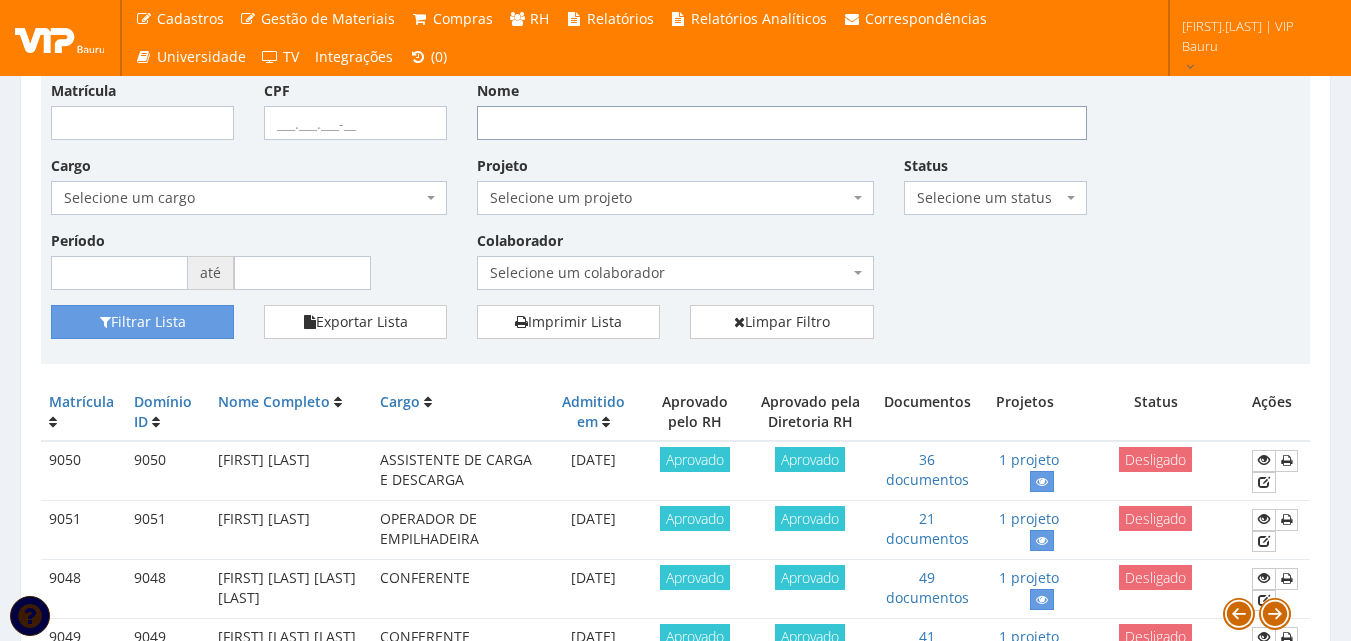 click on "Nome" at bounding box center [782, 123] 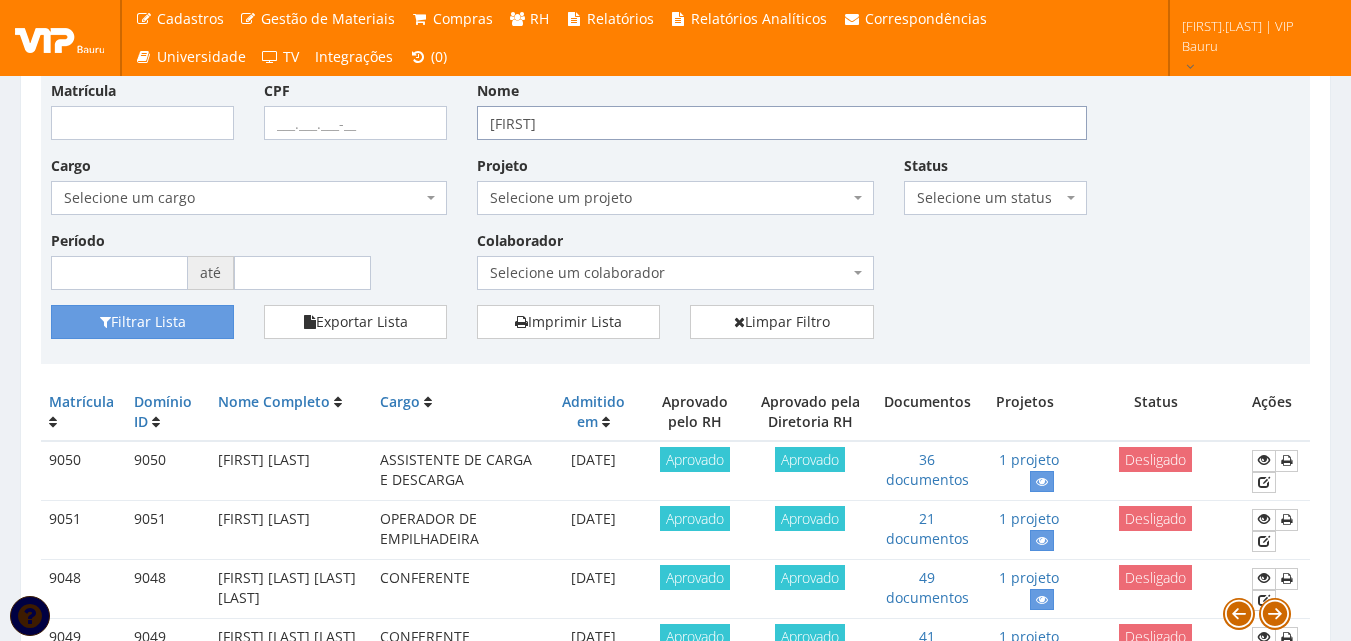 type on "[FIRST] [LAST]" 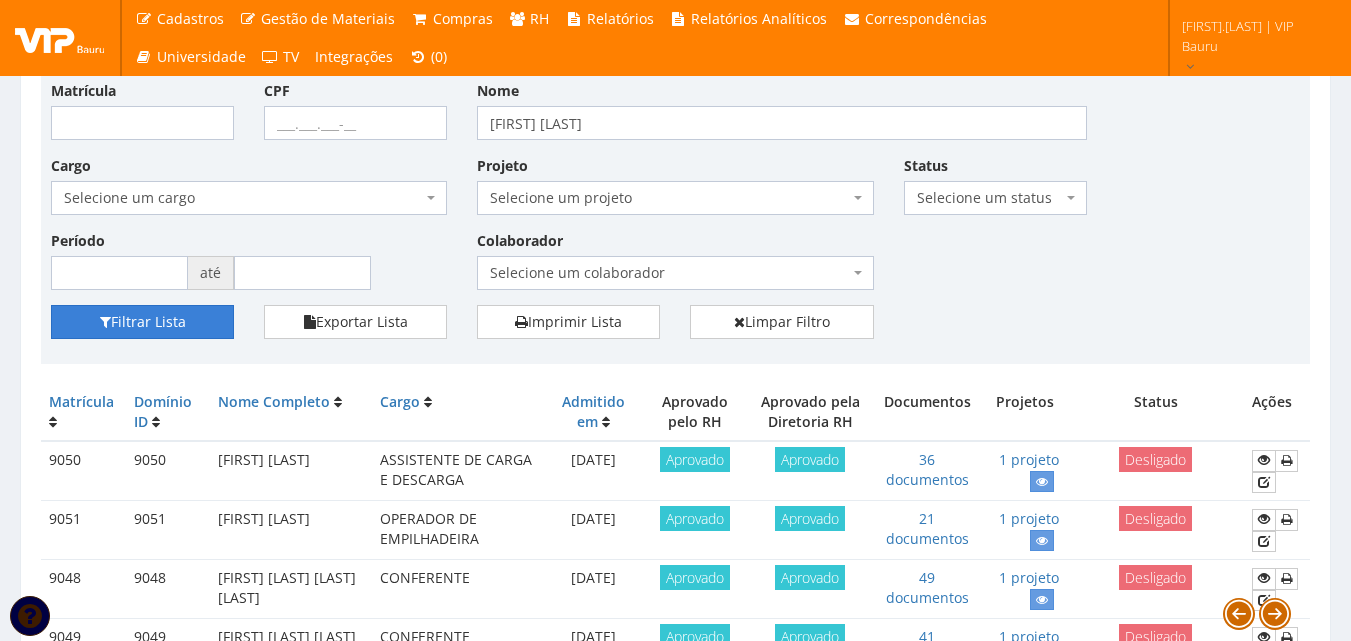 drag, startPoint x: 118, startPoint y: 292, endPoint x: 126, endPoint y: 311, distance: 20.615528 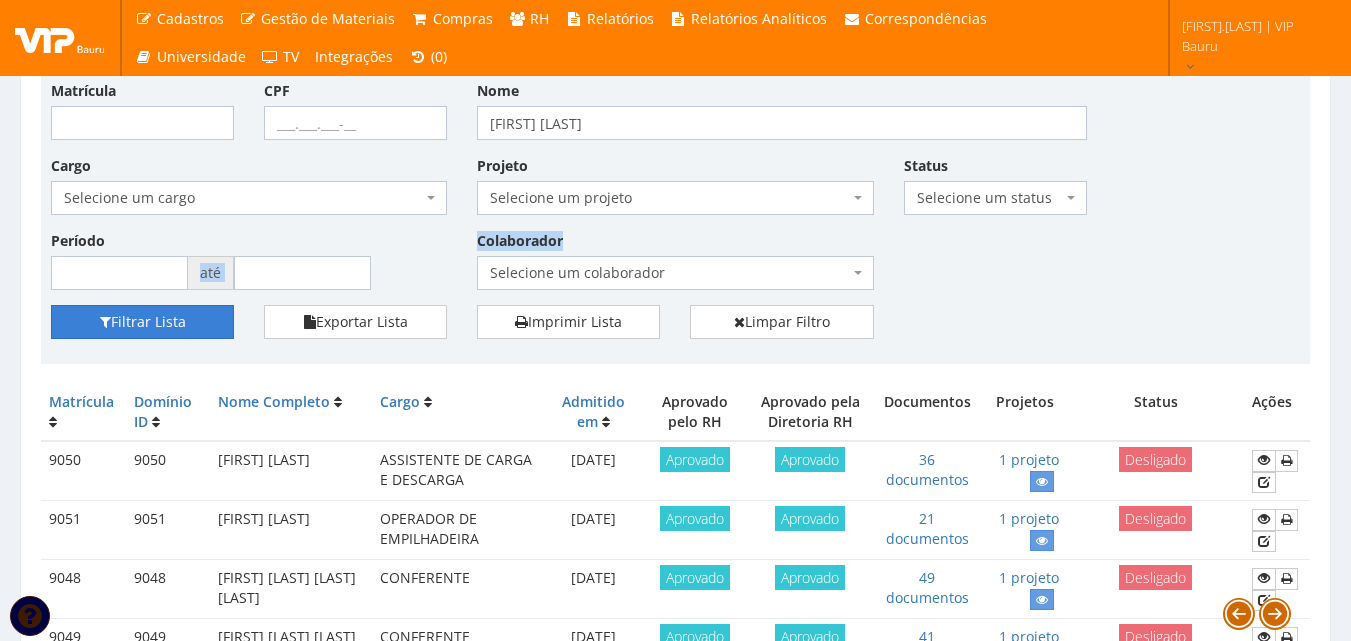 click on "Filtrar Lista" at bounding box center (142, 322) 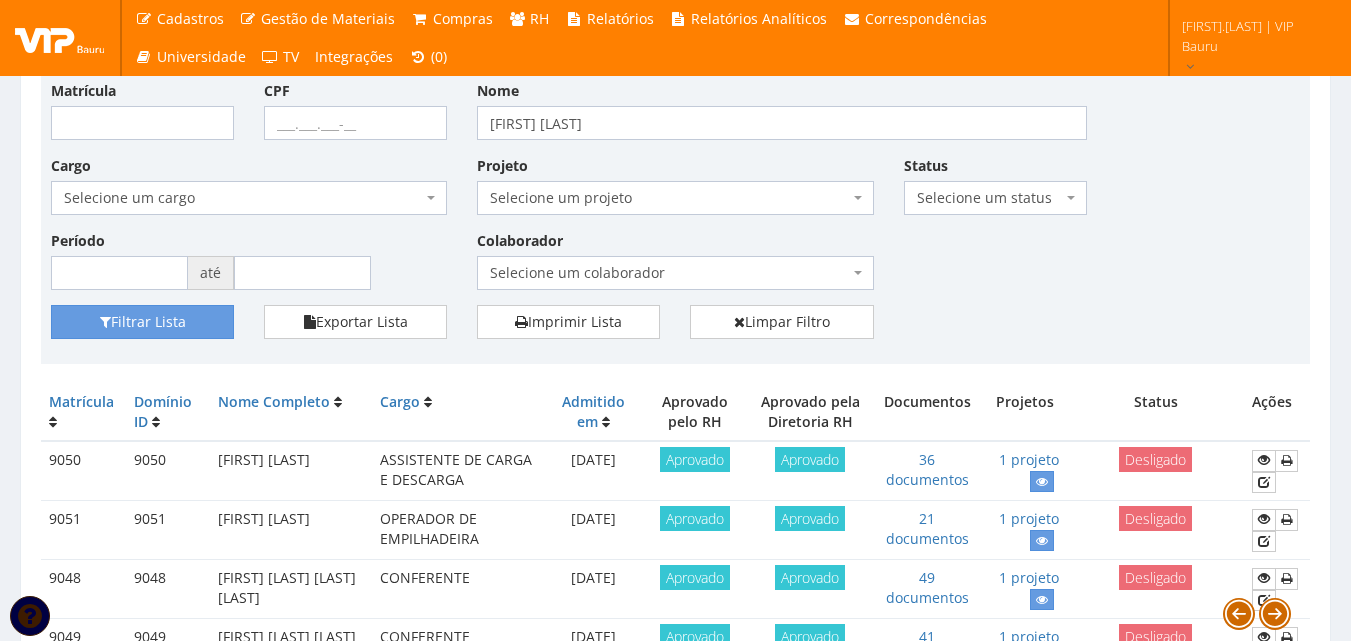 click on "Matrícula
CPF
Nome
eduardo rodrigues
Cargo
Selecione um cargo G1225 D0029 - 4110-05 - AGENTE DE ATENDIMENTO G1226 D0030 - 7156-15 - AJUD. ELETRICISTA I G1227 D0031 - 5142-25 - AJUD. MANUTENCAO G1228 D0002 - 7832-15 - AJUDANTE DE CARGA E DESCARGA G1229 D0032 - 7166-05 - AJUDANTE DE JATISTA G1230 D0033 - 7166-05 - AJUDANTE DE PINTOR INDUSTRIAL G1231 D0034 - 5142-25 - AJUDANTE GERAL G0446 D0146 - 7842-05 - AJUDANTE OPERACIONAL G0532 D0154 - 7842-05 - ALIMENTADOR DE PRODUÇAO G0543 D0035 - 4141-05 - ALMOXARIFE G1712 D0240 - 1423-30 - ANALISTA COMERCIAL G1716 D0244 - 3542-05 - ANALISTA DE COMPRAS G1690 D0225 - 3542-05 - ANALISTA DE COMPRAS PLENO G1232 D0038 - 4110-10 - ANALISTA DE DEPARTAMENTO PESSOAL G1691 D0223 - 4131-05 - ANALISTA DE DEPARTAMENTO PESSOAL JUNIOR G1678 D0214 - 2524-05 - ANALISTA DE DESENVOLVIMENTO HUMANO" at bounding box center (675, 192) 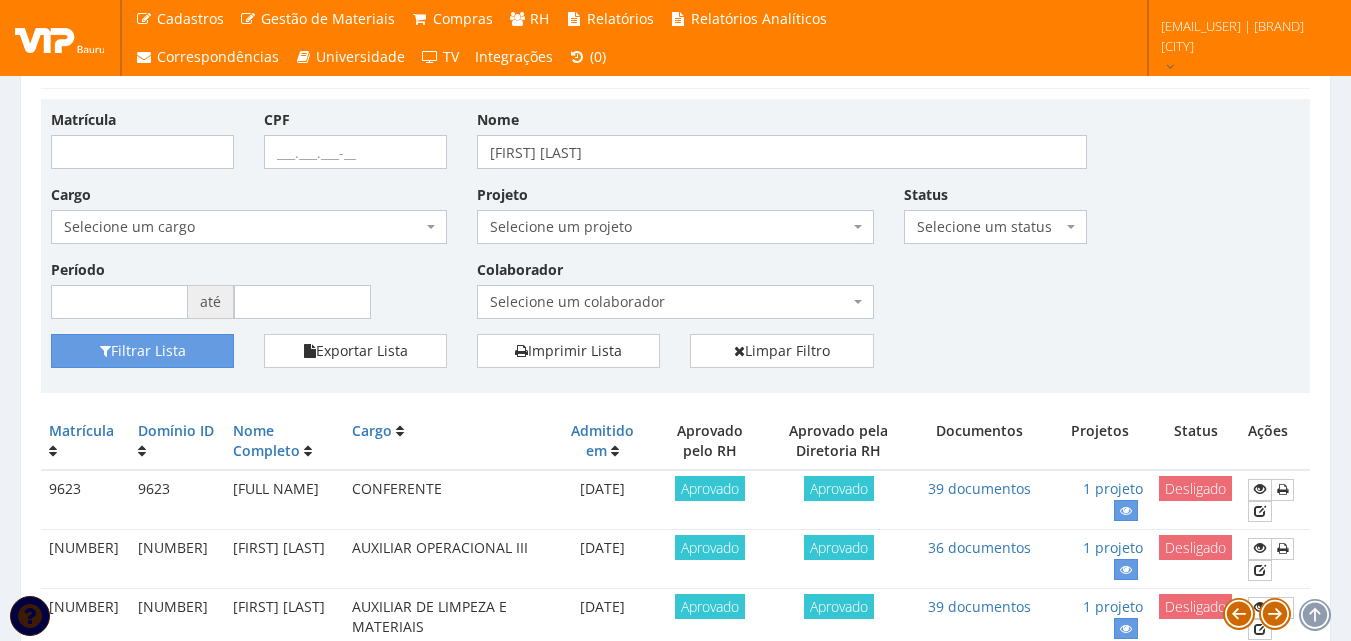 scroll, scrollTop: 100, scrollLeft: 0, axis: vertical 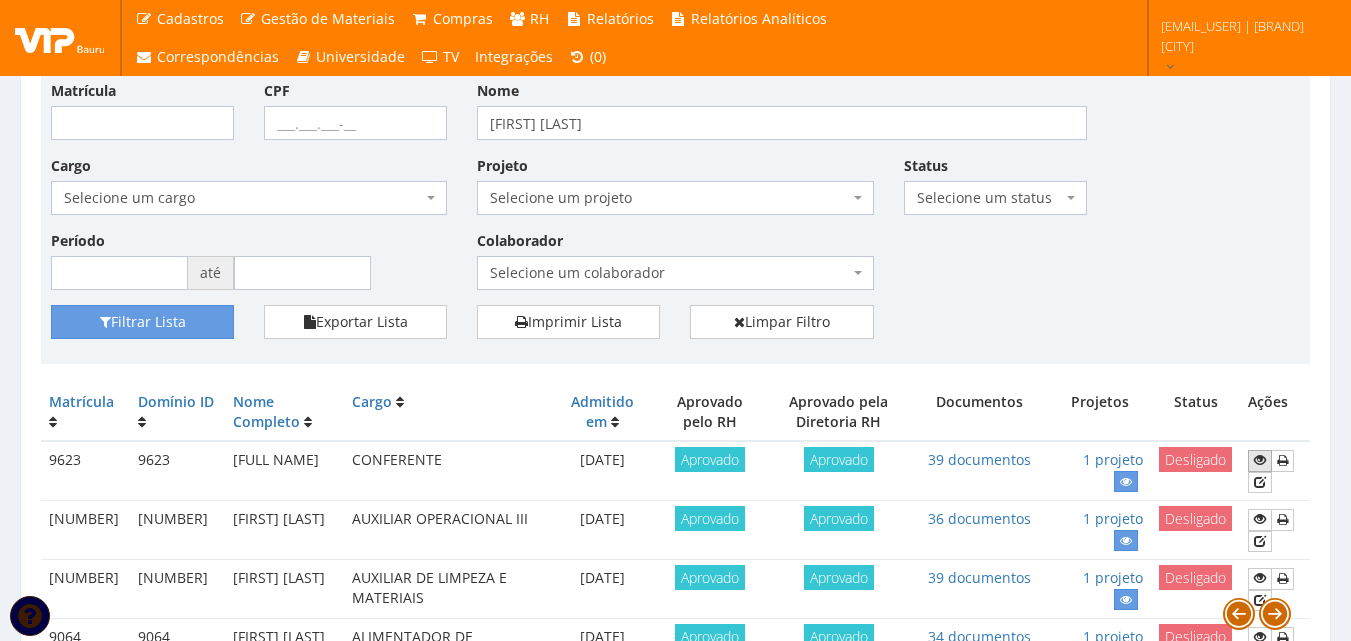 click at bounding box center (1260, 460) 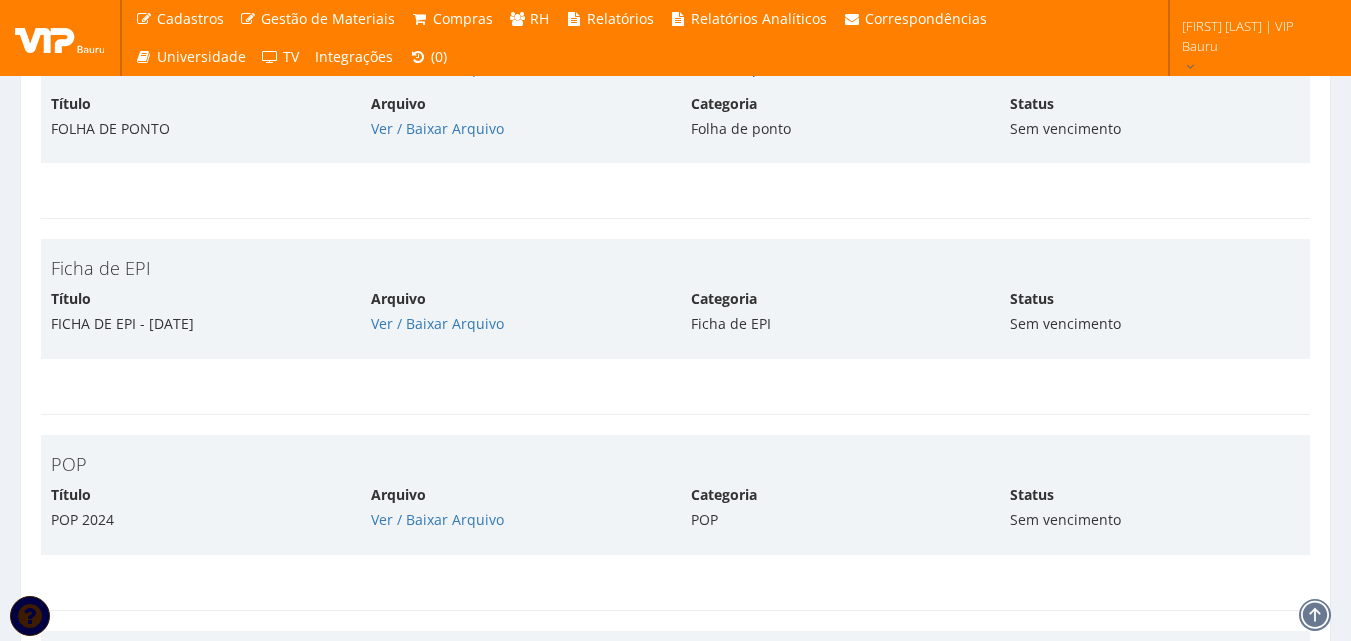 scroll, scrollTop: 6720, scrollLeft: 0, axis: vertical 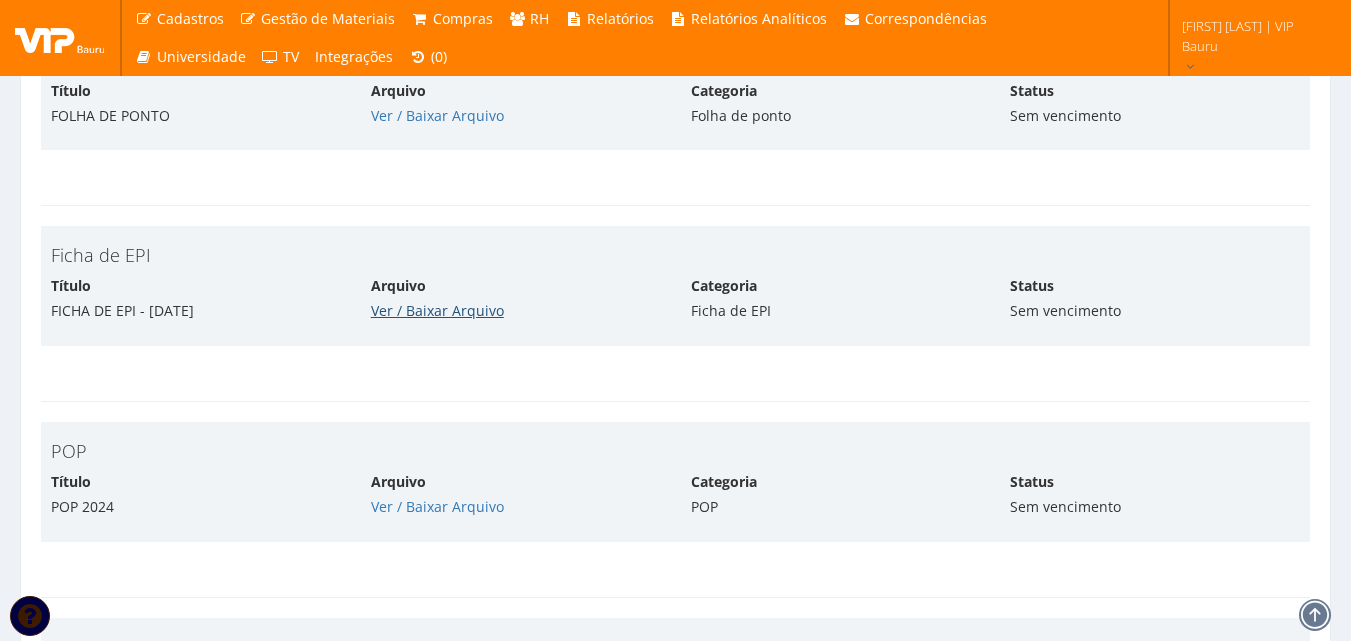 click on "Ver /
Baixar
Arquivo" at bounding box center [437, 310] 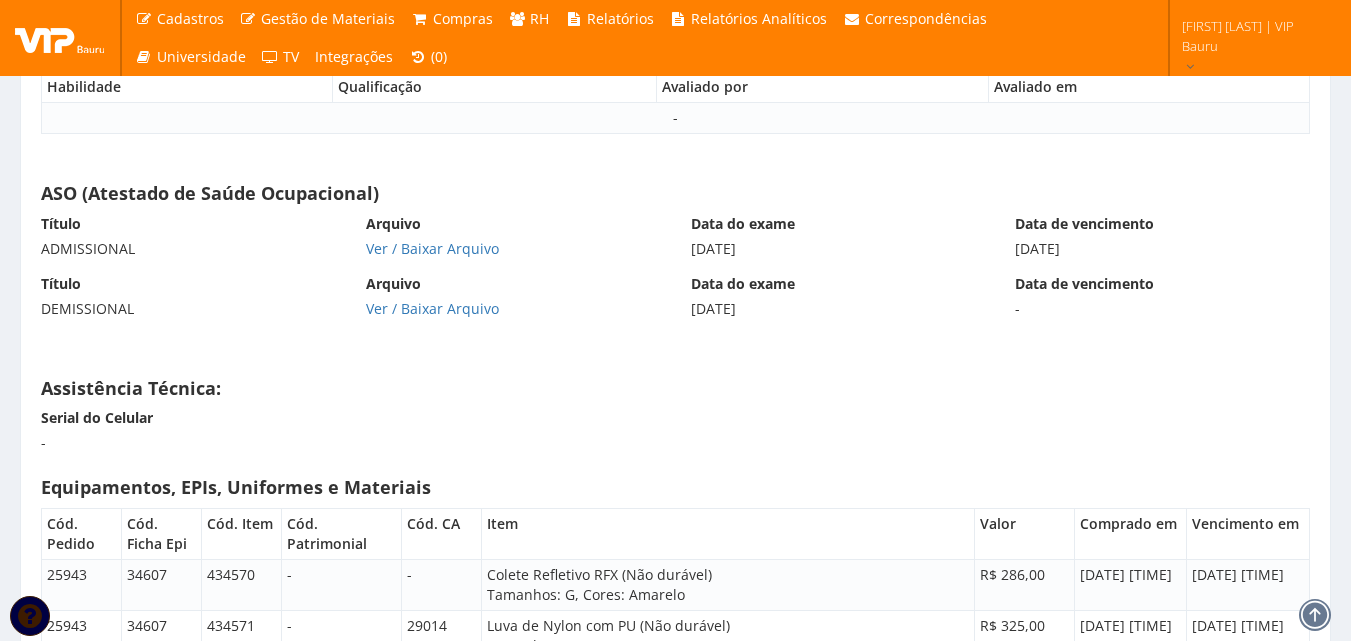 scroll, scrollTop: 10020, scrollLeft: 0, axis: vertical 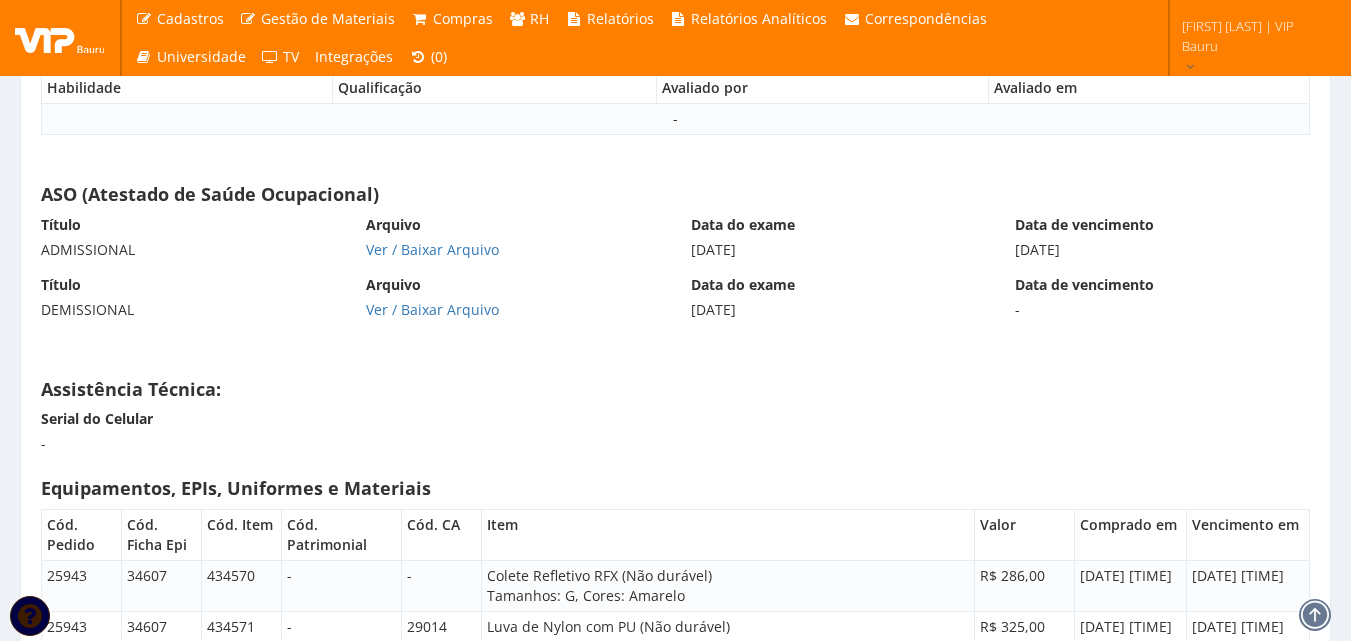 drag, startPoint x: 625, startPoint y: 425, endPoint x: 589, endPoint y: 408, distance: 39.812057 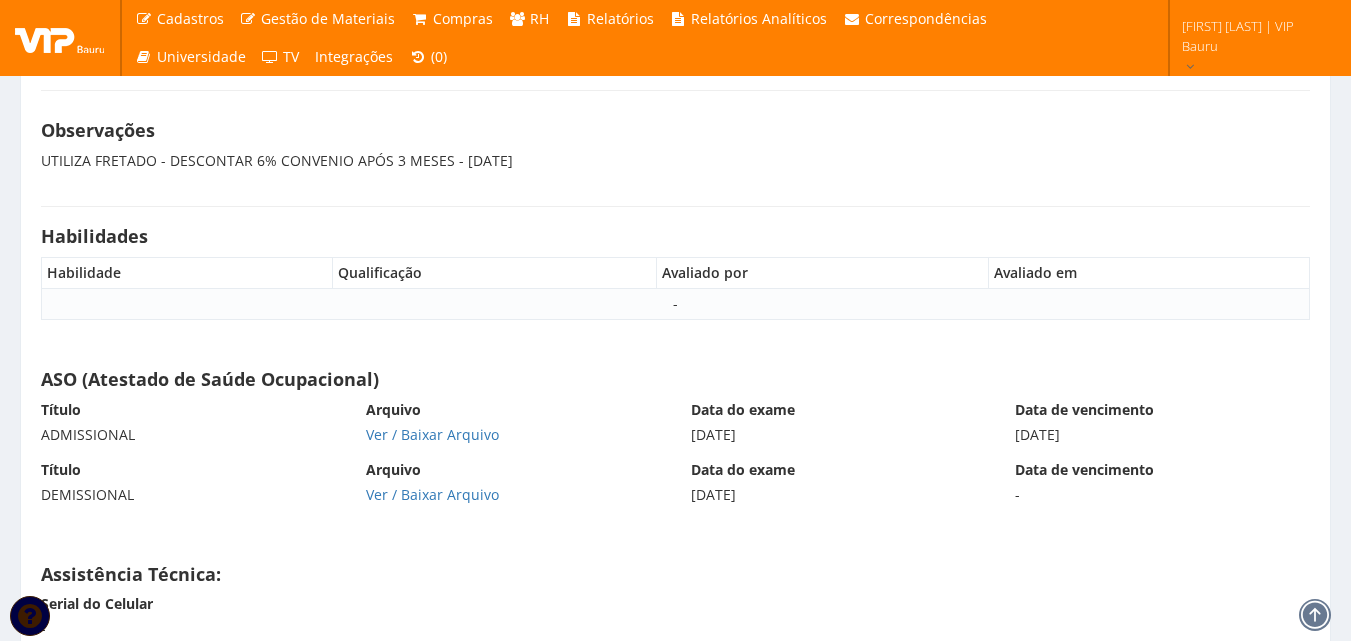 scroll, scrollTop: 9820, scrollLeft: 0, axis: vertical 